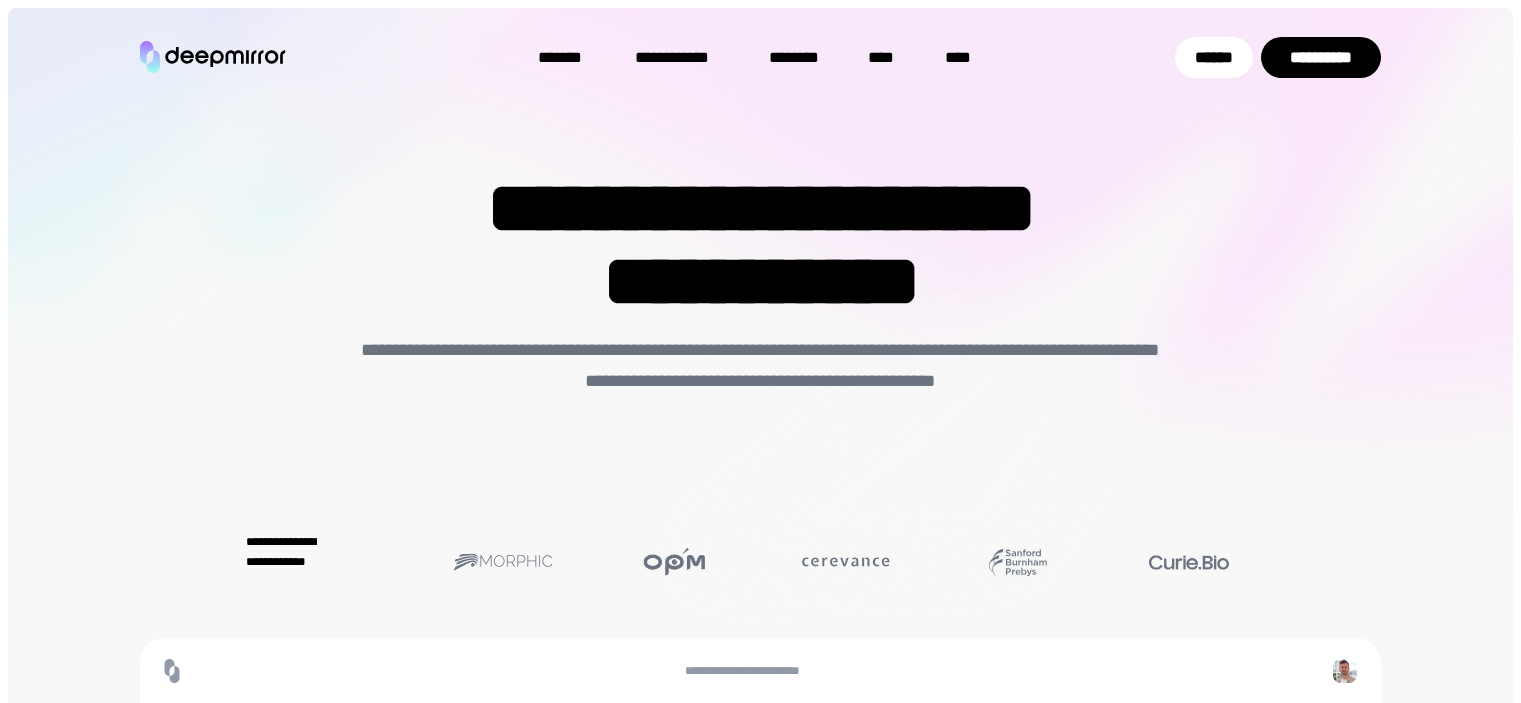 scroll, scrollTop: 0, scrollLeft: 0, axis: both 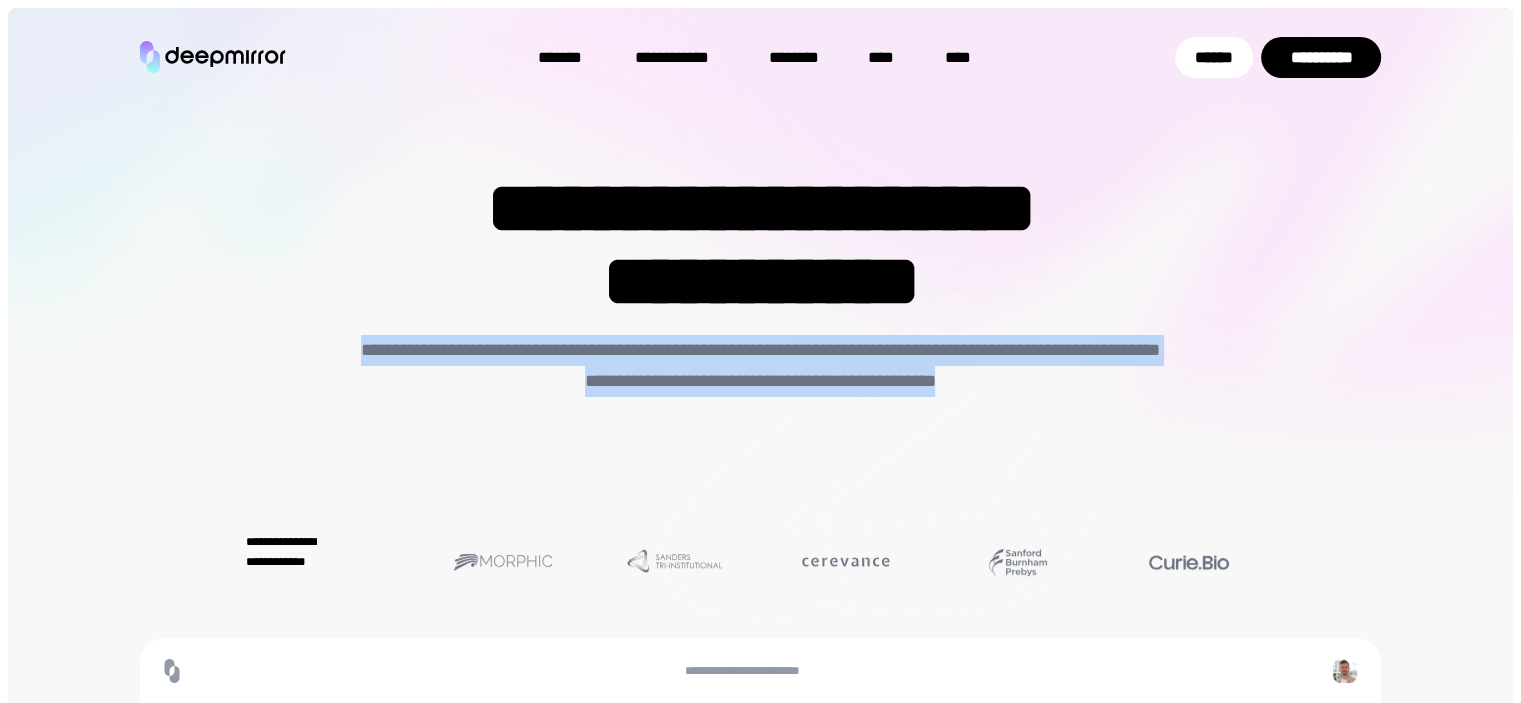 drag, startPoint x: 368, startPoint y: 347, endPoint x: 984, endPoint y: 346, distance: 616.0008 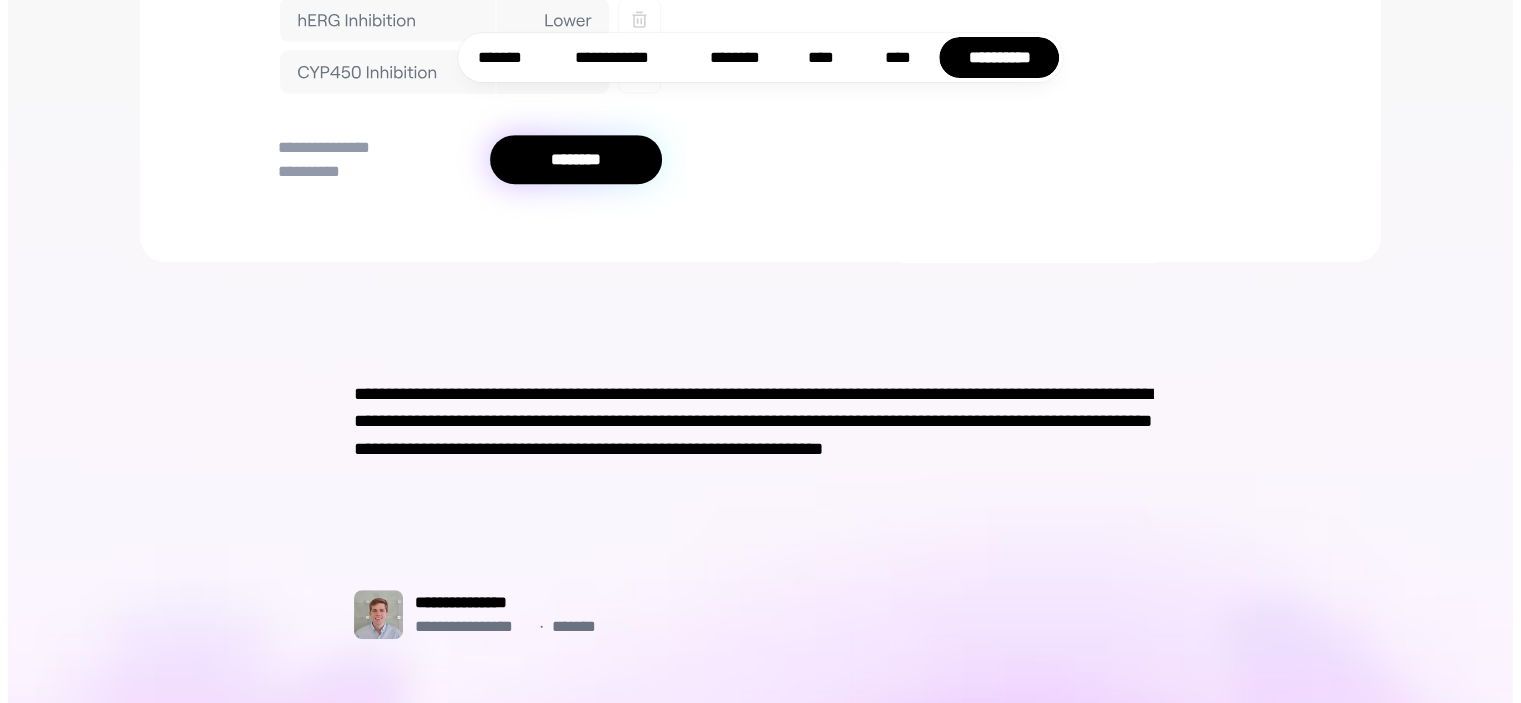 scroll, scrollTop: 1000, scrollLeft: 0, axis: vertical 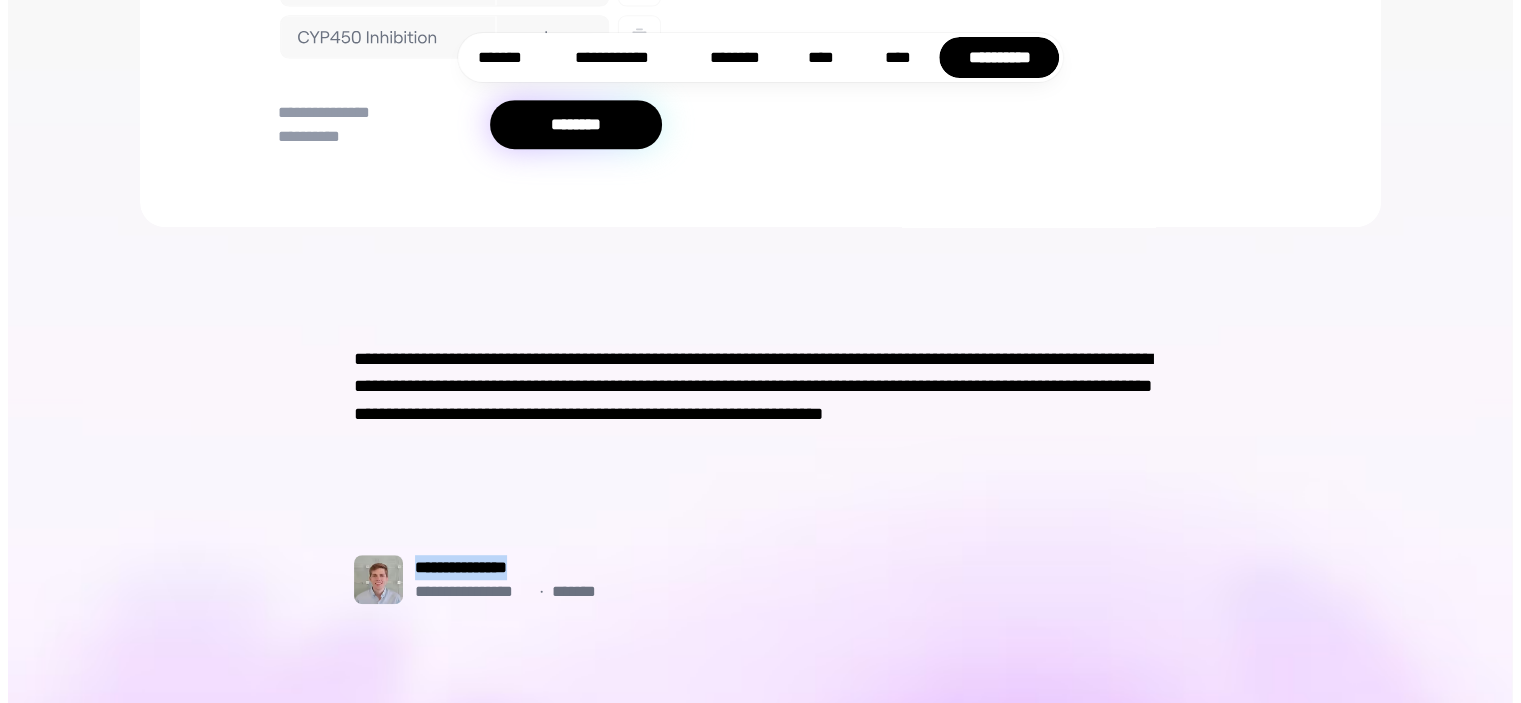 drag, startPoint x: 412, startPoint y: 567, endPoint x: 556, endPoint y: 559, distance: 144.22205 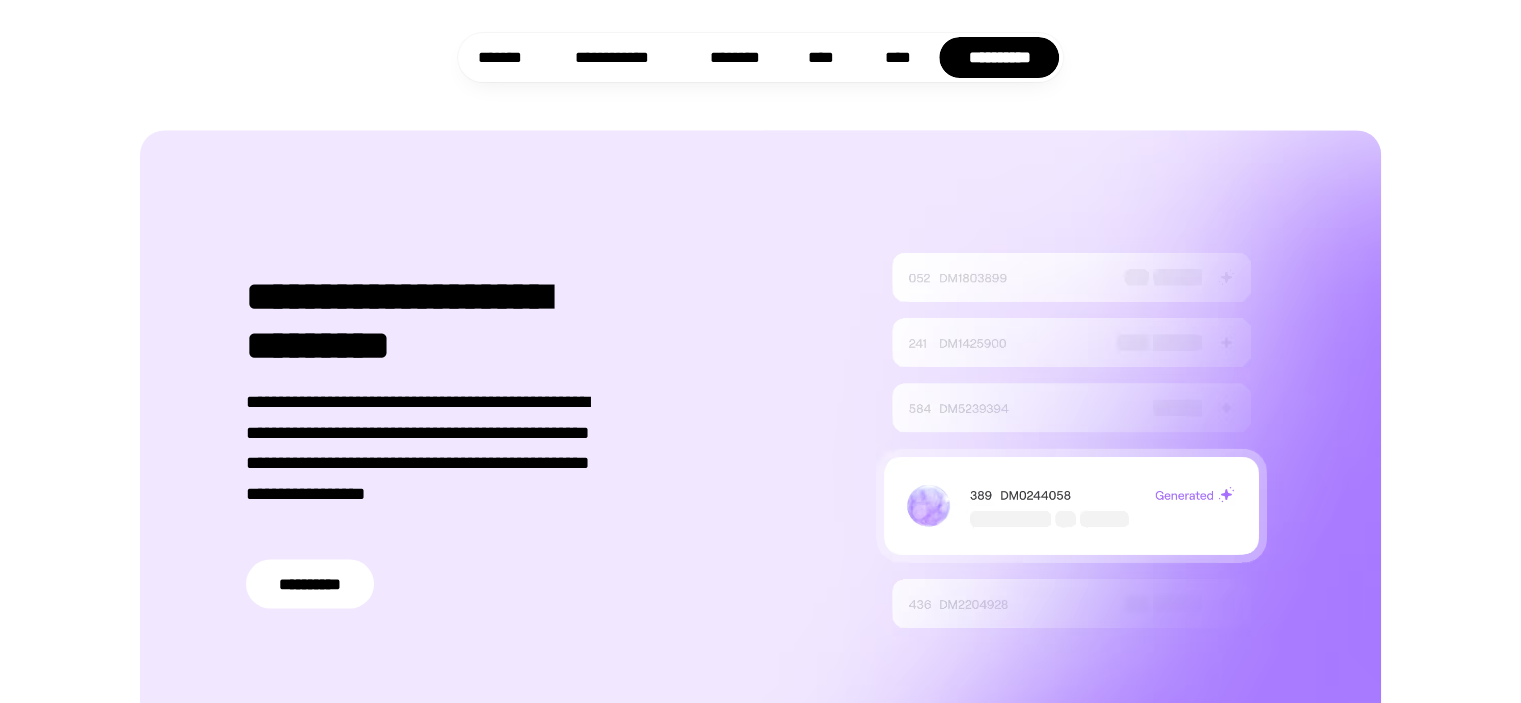 scroll, scrollTop: 3200, scrollLeft: 0, axis: vertical 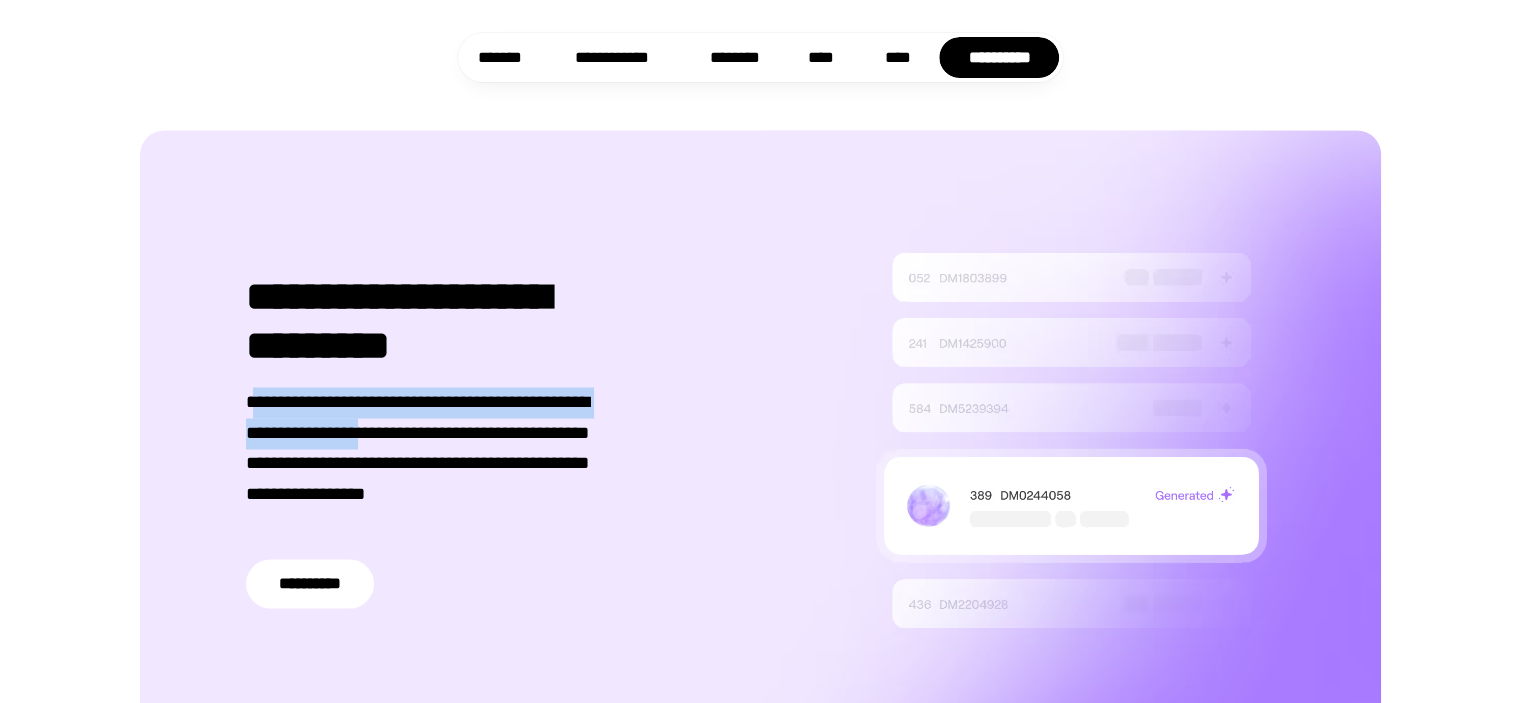 drag, startPoint x: 253, startPoint y: 393, endPoint x: 473, endPoint y: 456, distance: 228.84274 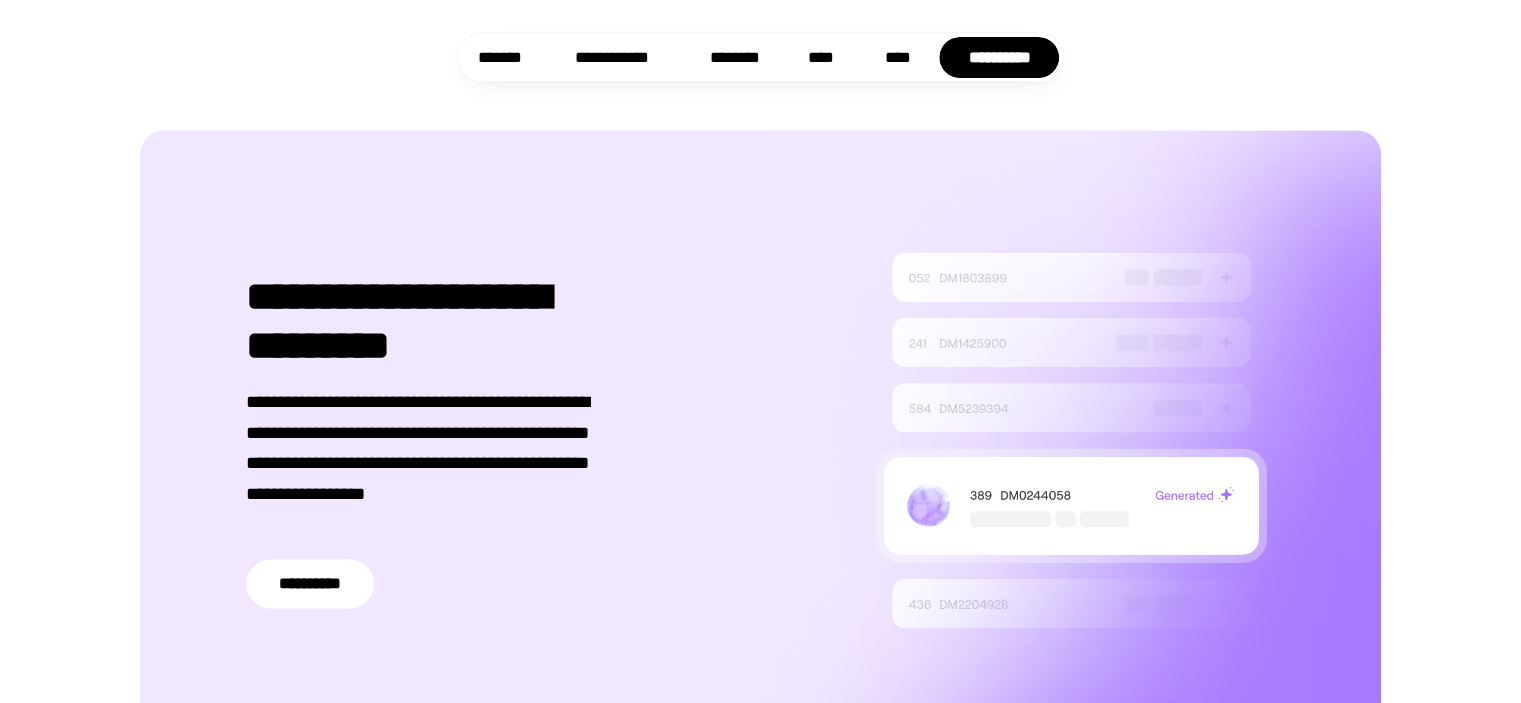 click on "**********" at bounding box center (434, 448) 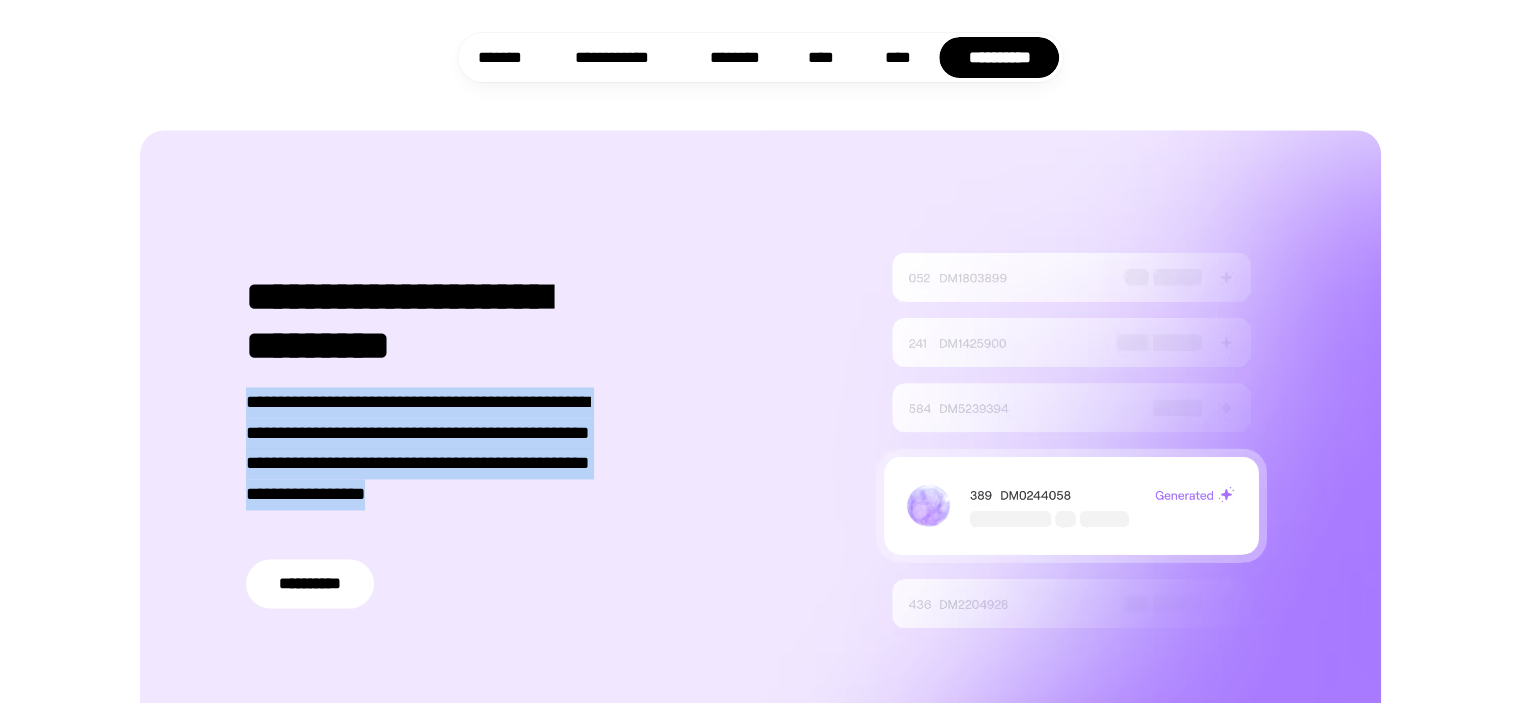 drag, startPoint x: 591, startPoint y: 506, endPoint x: 303, endPoint y: 391, distance: 310.11127 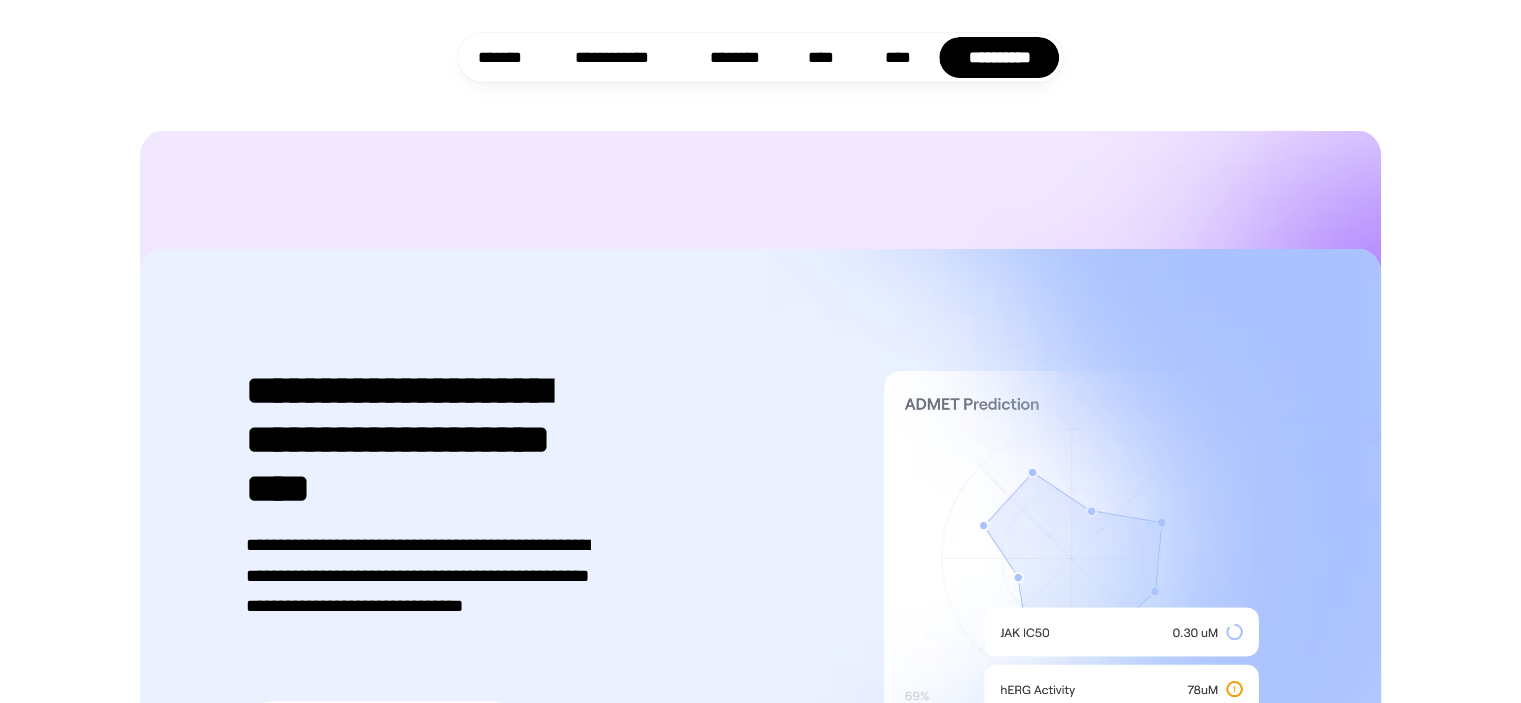 scroll, scrollTop: 3700, scrollLeft: 0, axis: vertical 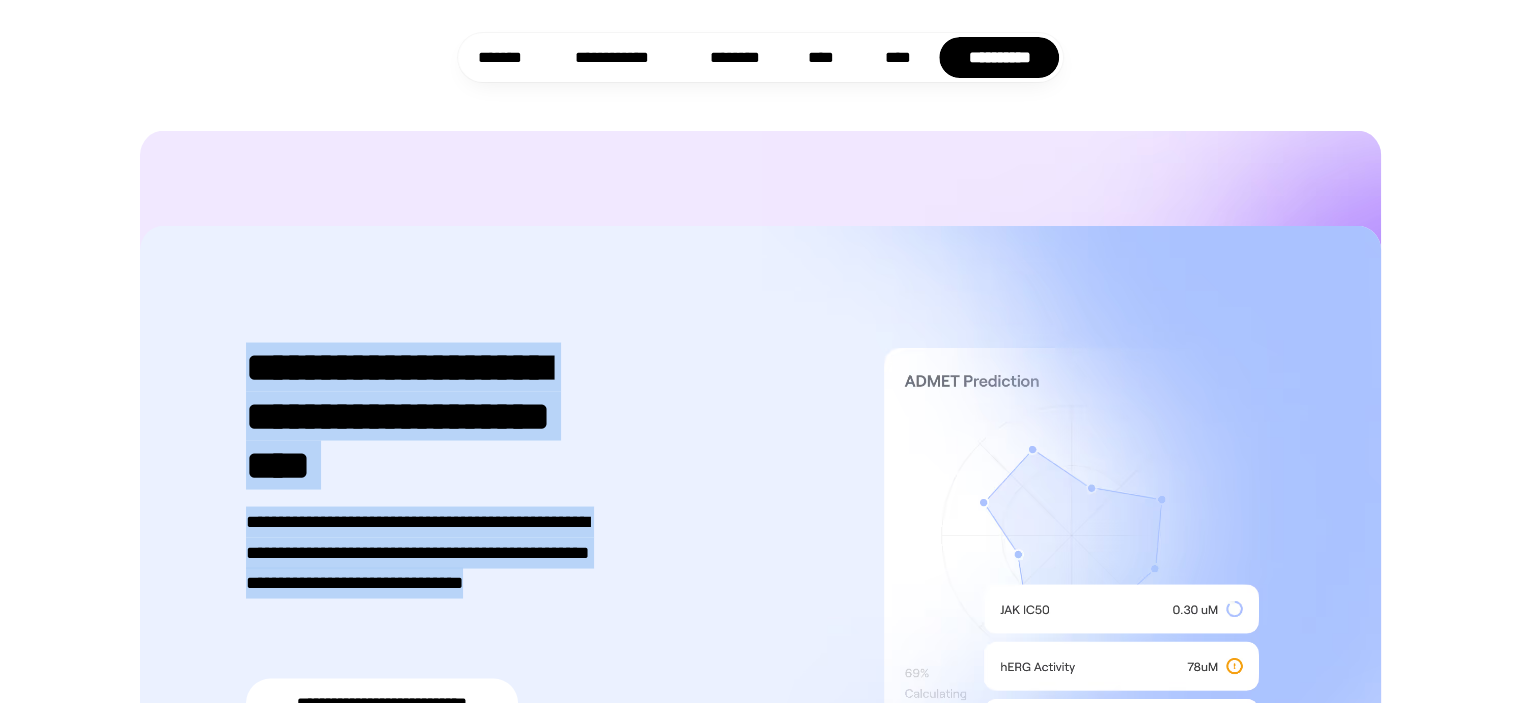 drag, startPoint x: 242, startPoint y: 306, endPoint x: 396, endPoint y: 510, distance: 255.60126 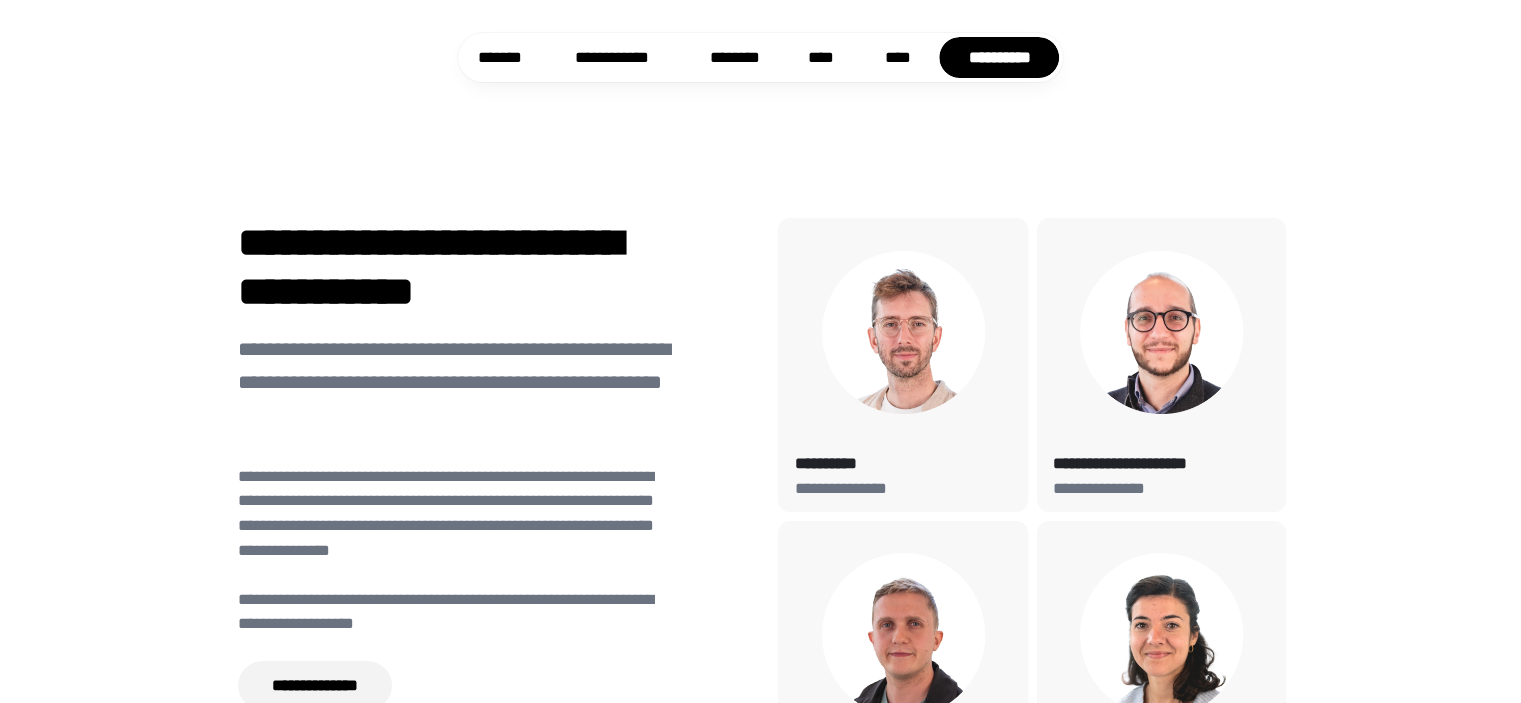 scroll, scrollTop: 7300, scrollLeft: 0, axis: vertical 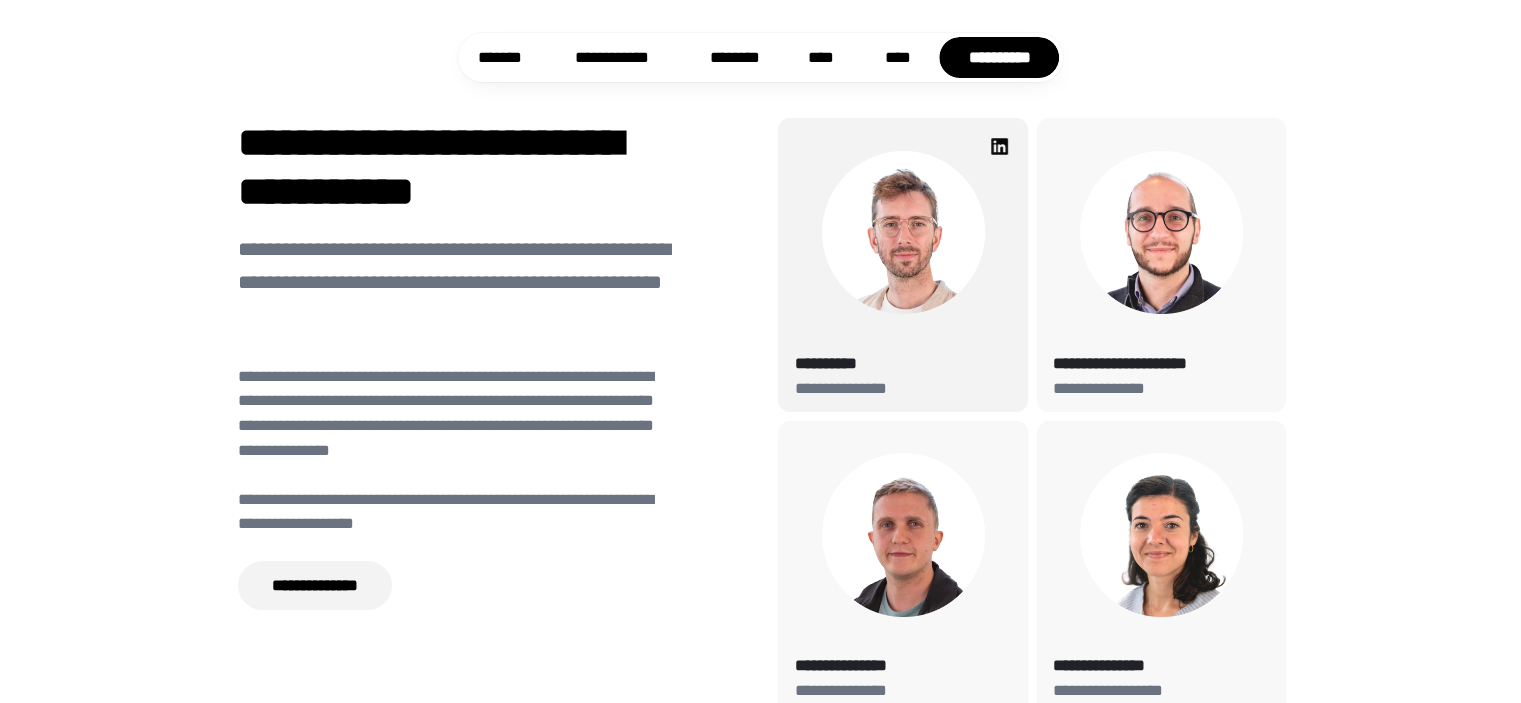 click at bounding box center [903, 232] 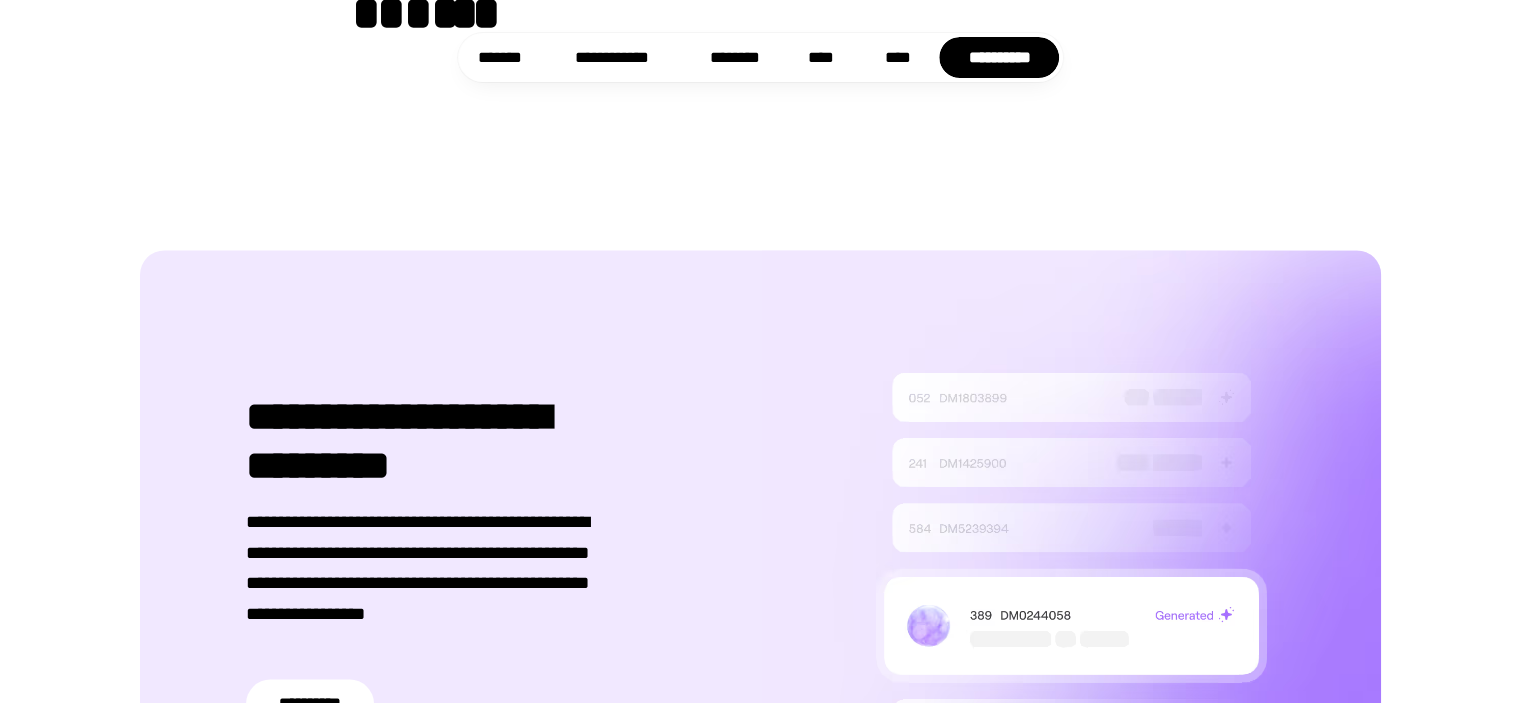 scroll, scrollTop: 3000, scrollLeft: 0, axis: vertical 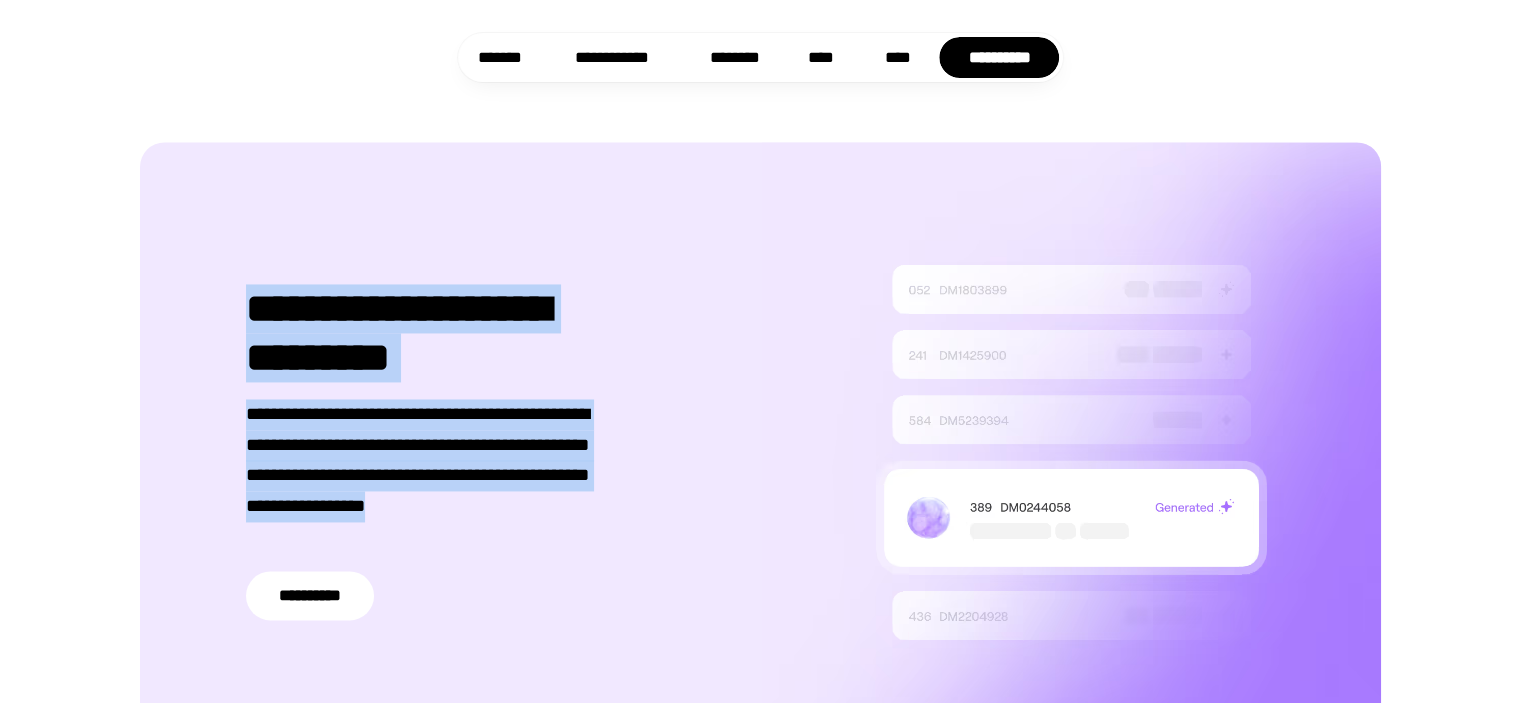 drag, startPoint x: 246, startPoint y: 300, endPoint x: 603, endPoint y: 552, distance: 436.9817 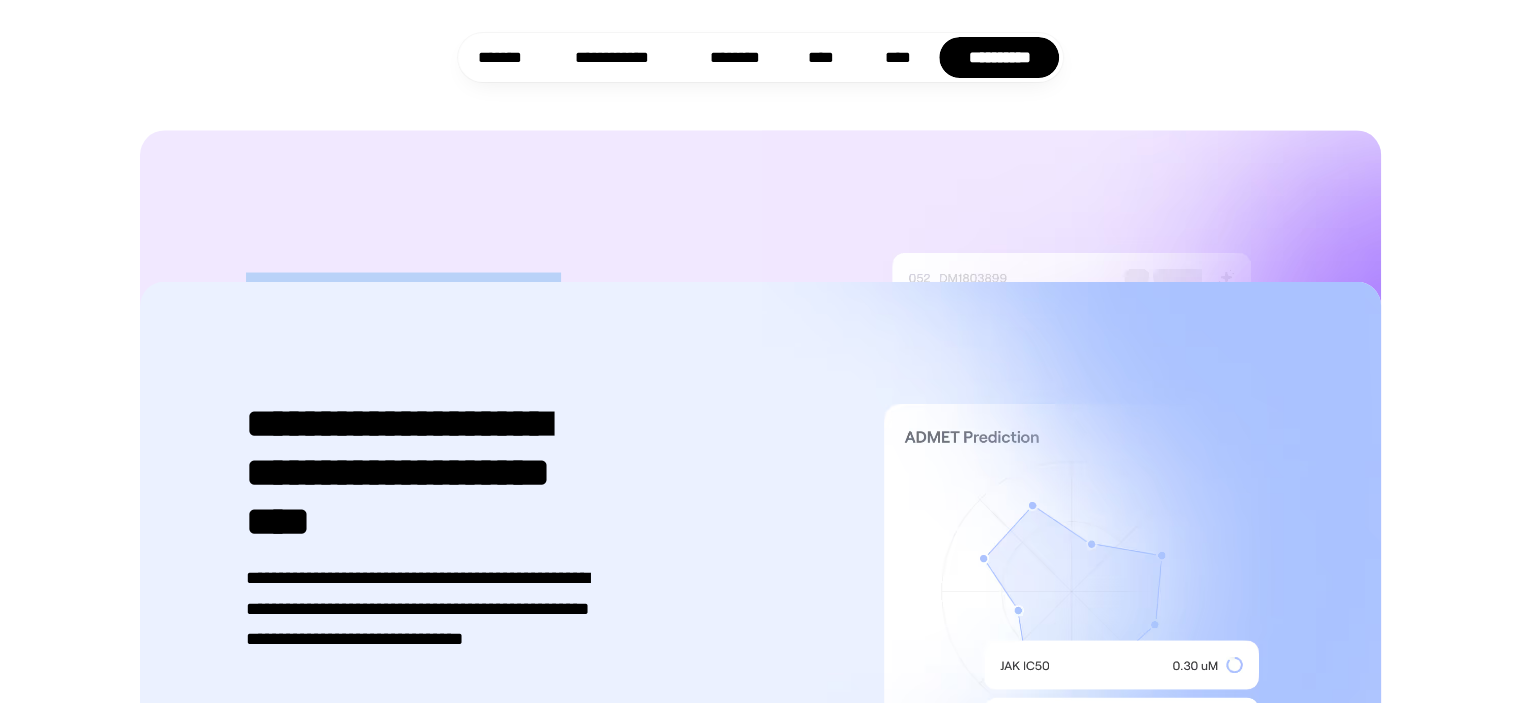 scroll, scrollTop: 3700, scrollLeft: 0, axis: vertical 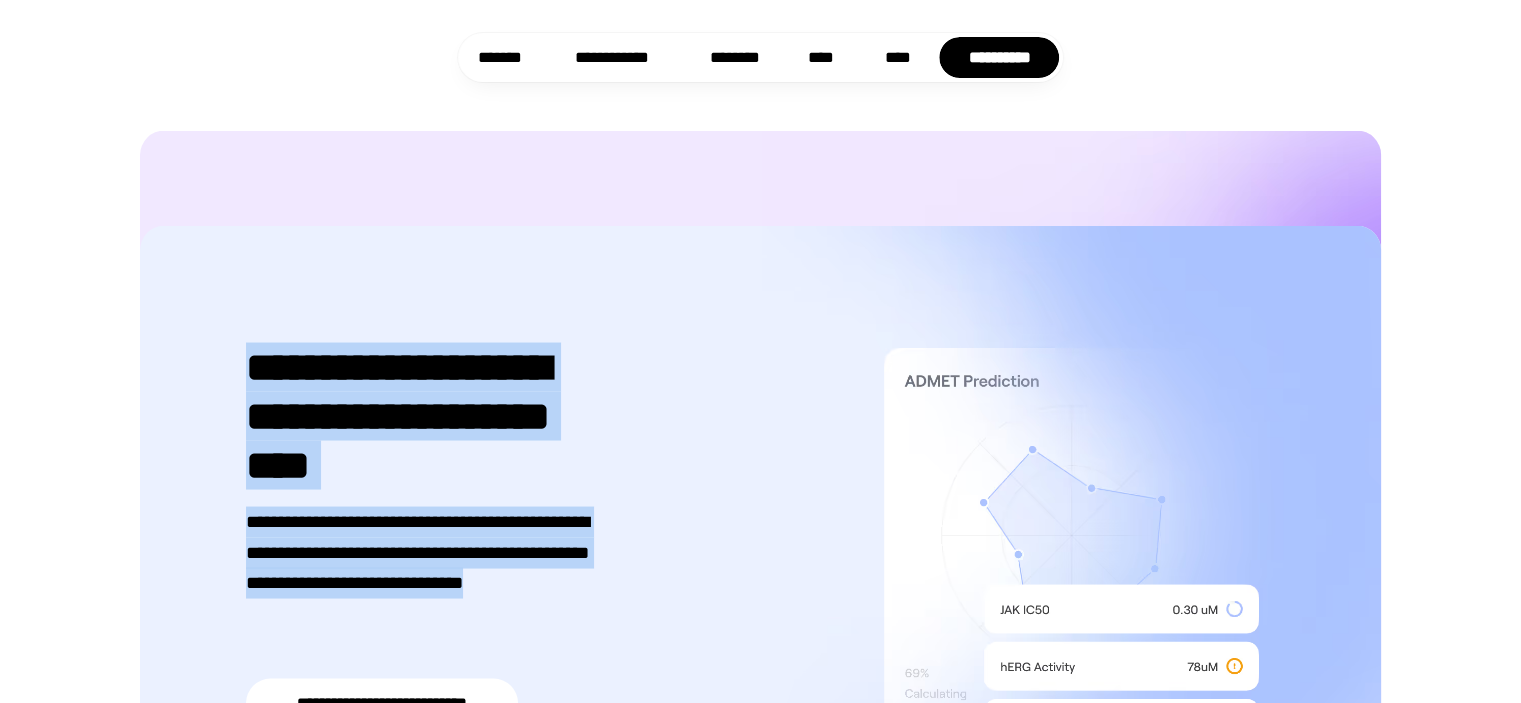 drag, startPoint x: 248, startPoint y: 301, endPoint x: 355, endPoint y: 577, distance: 296.0152 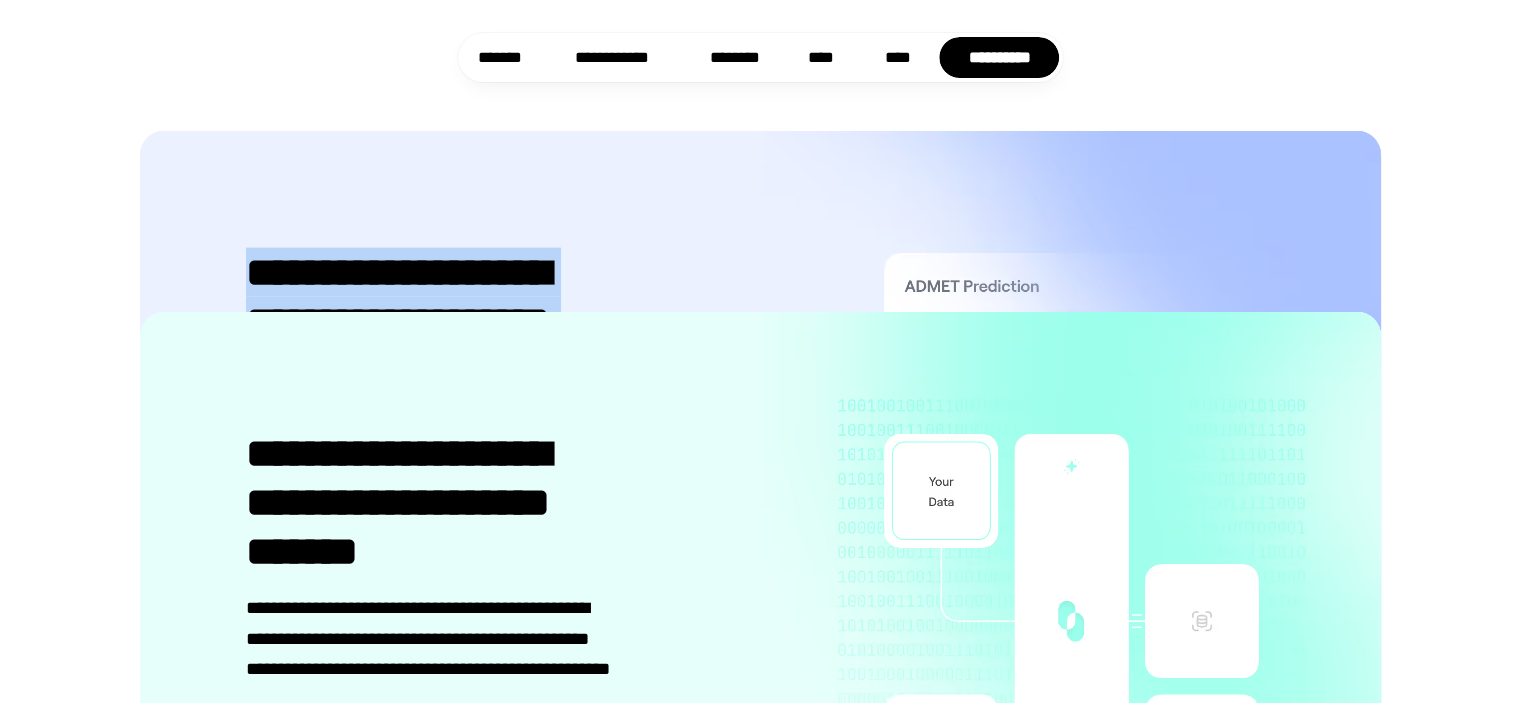 scroll, scrollTop: 4500, scrollLeft: 0, axis: vertical 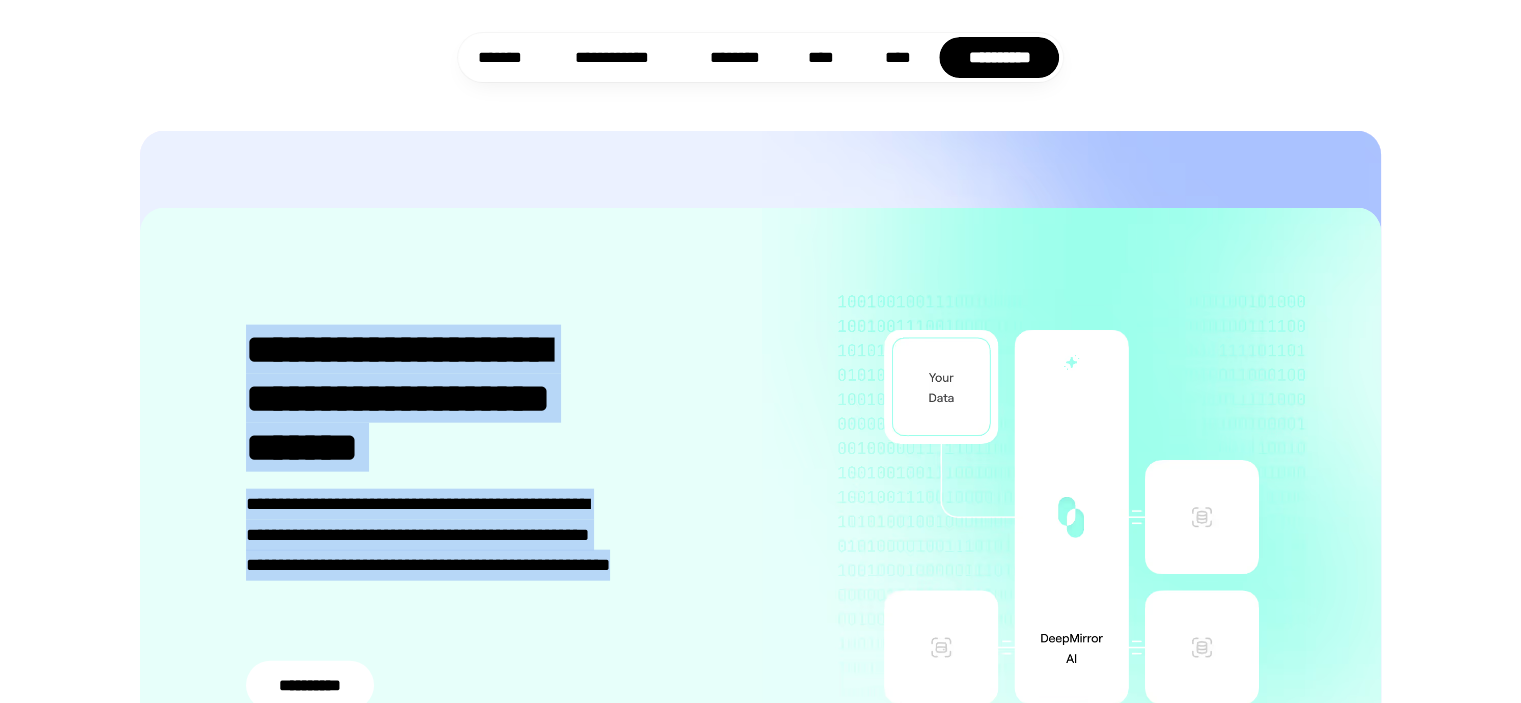 drag, startPoint x: 245, startPoint y: 287, endPoint x: 452, endPoint y: 542, distance: 328.44177 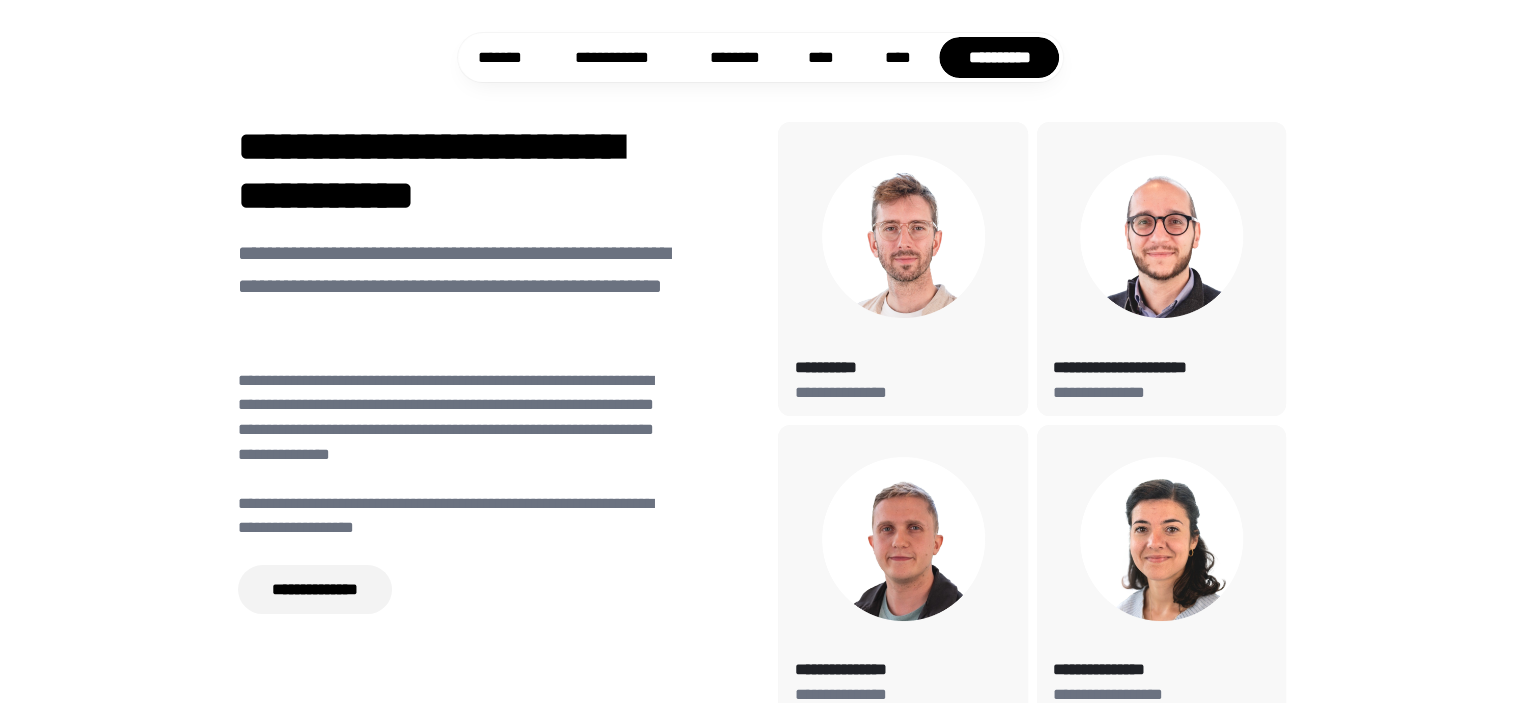 scroll, scrollTop: 7300, scrollLeft: 0, axis: vertical 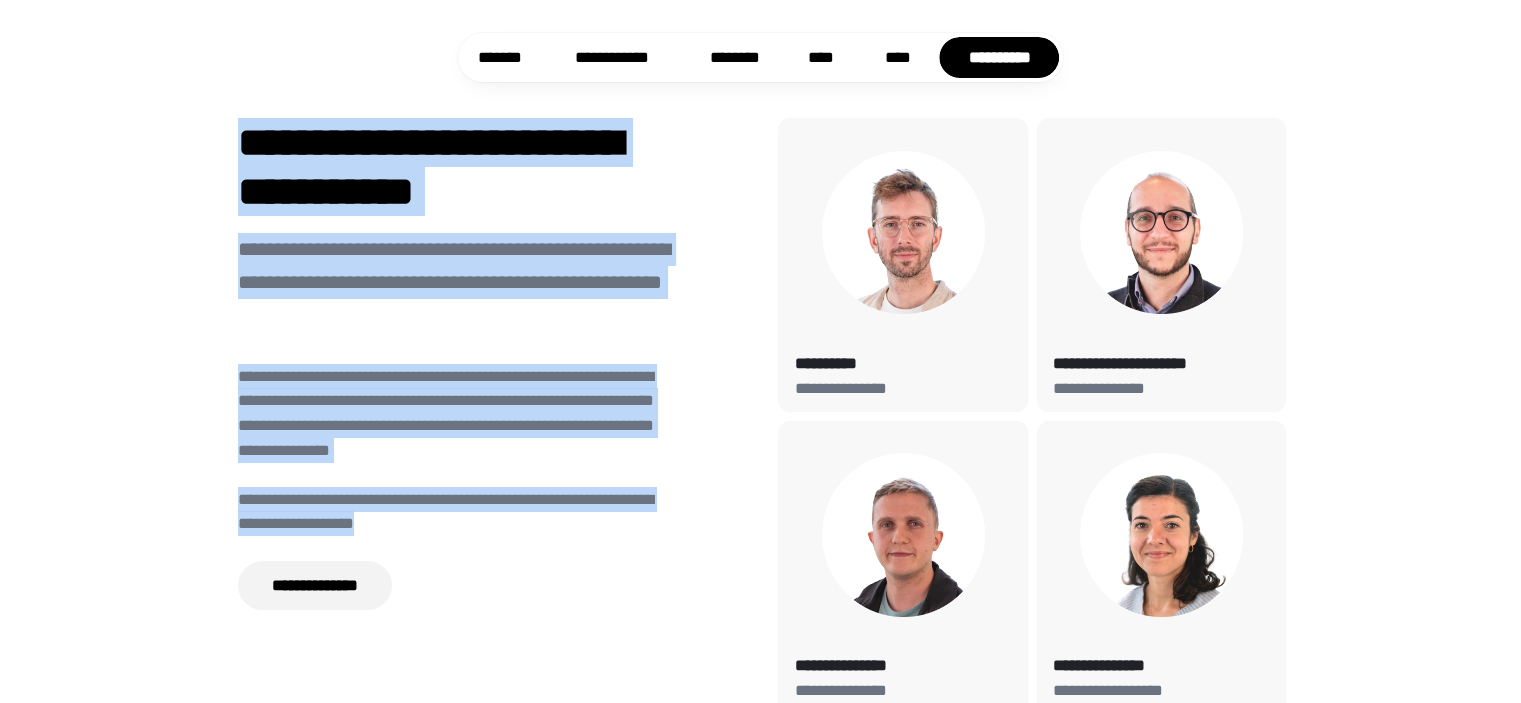 drag, startPoint x: 244, startPoint y: 95, endPoint x: 522, endPoint y: 484, distance: 478.12656 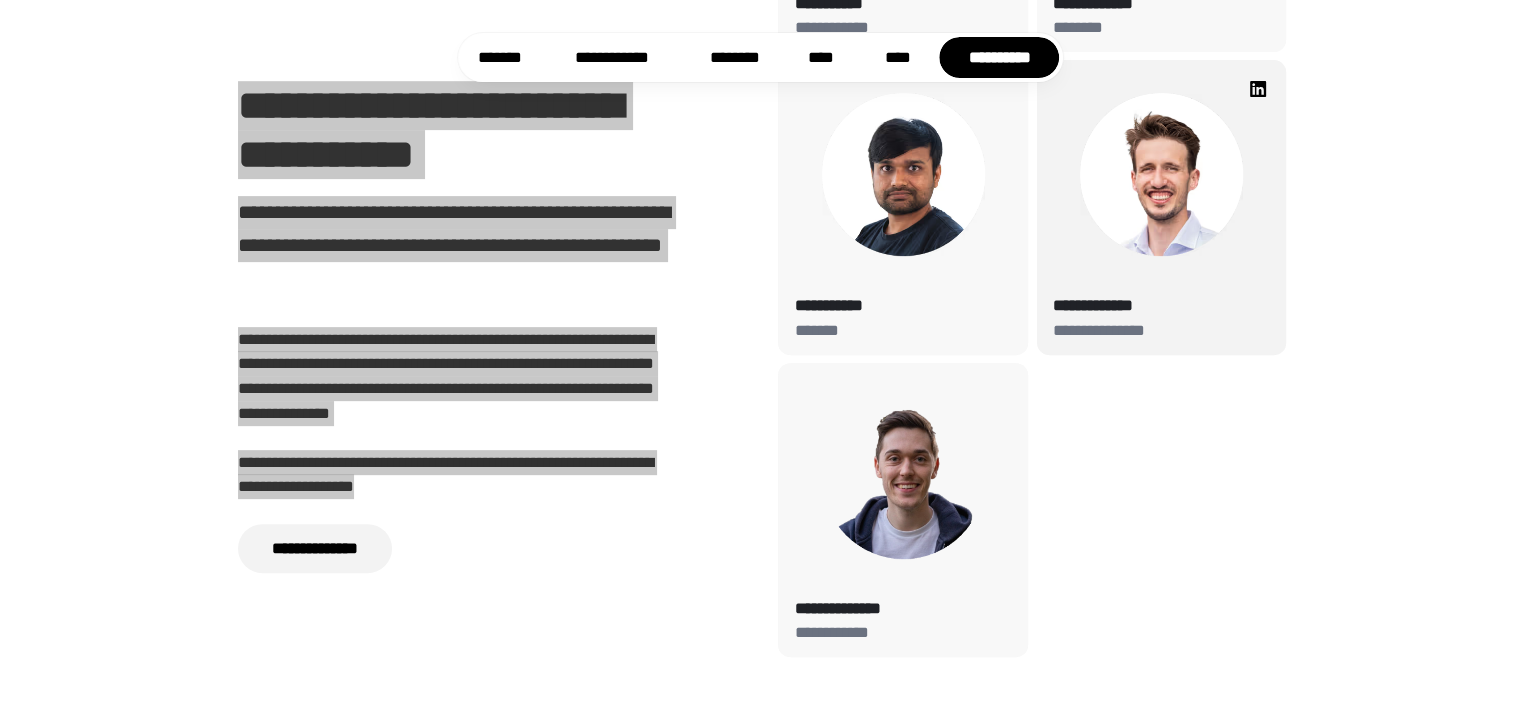 scroll, scrollTop: 8300, scrollLeft: 0, axis: vertical 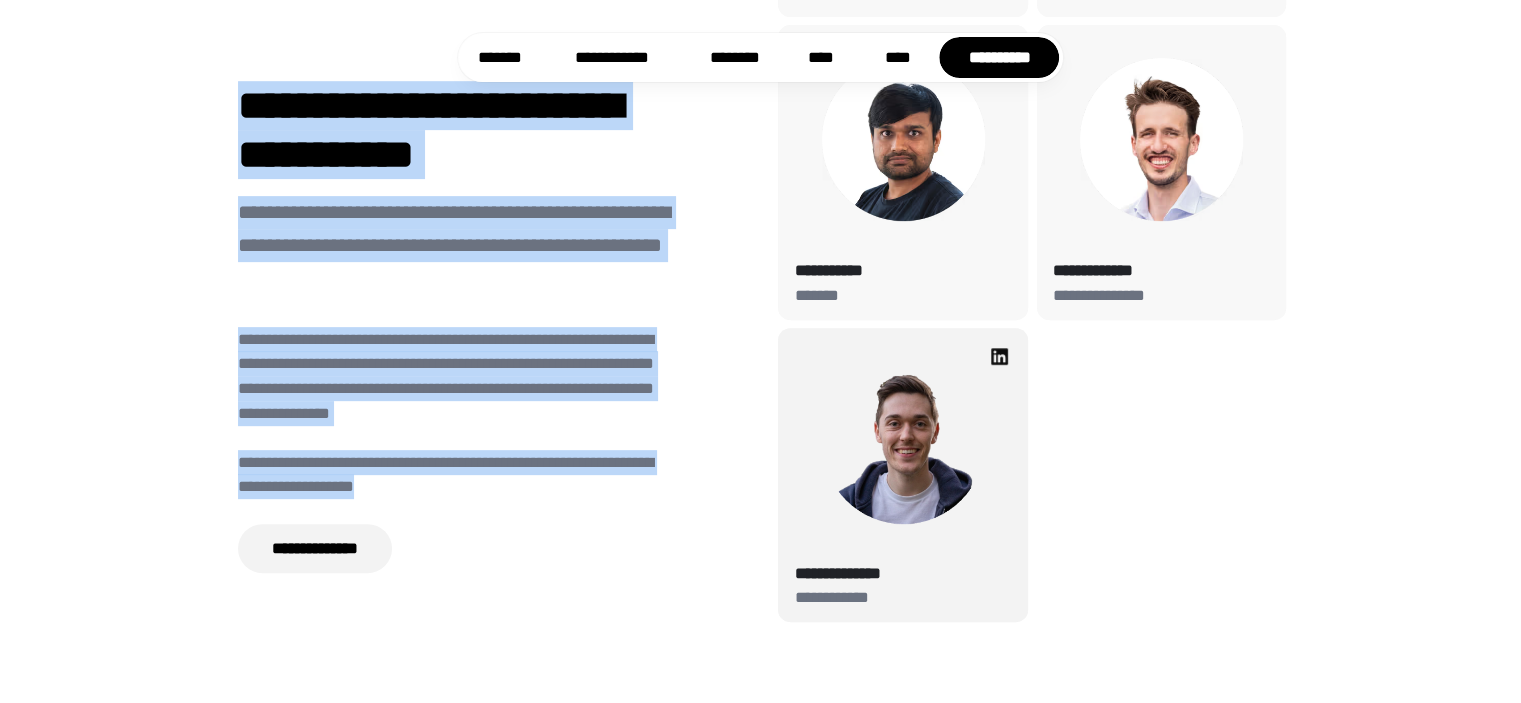 click on "**********" at bounding box center (903, 475) 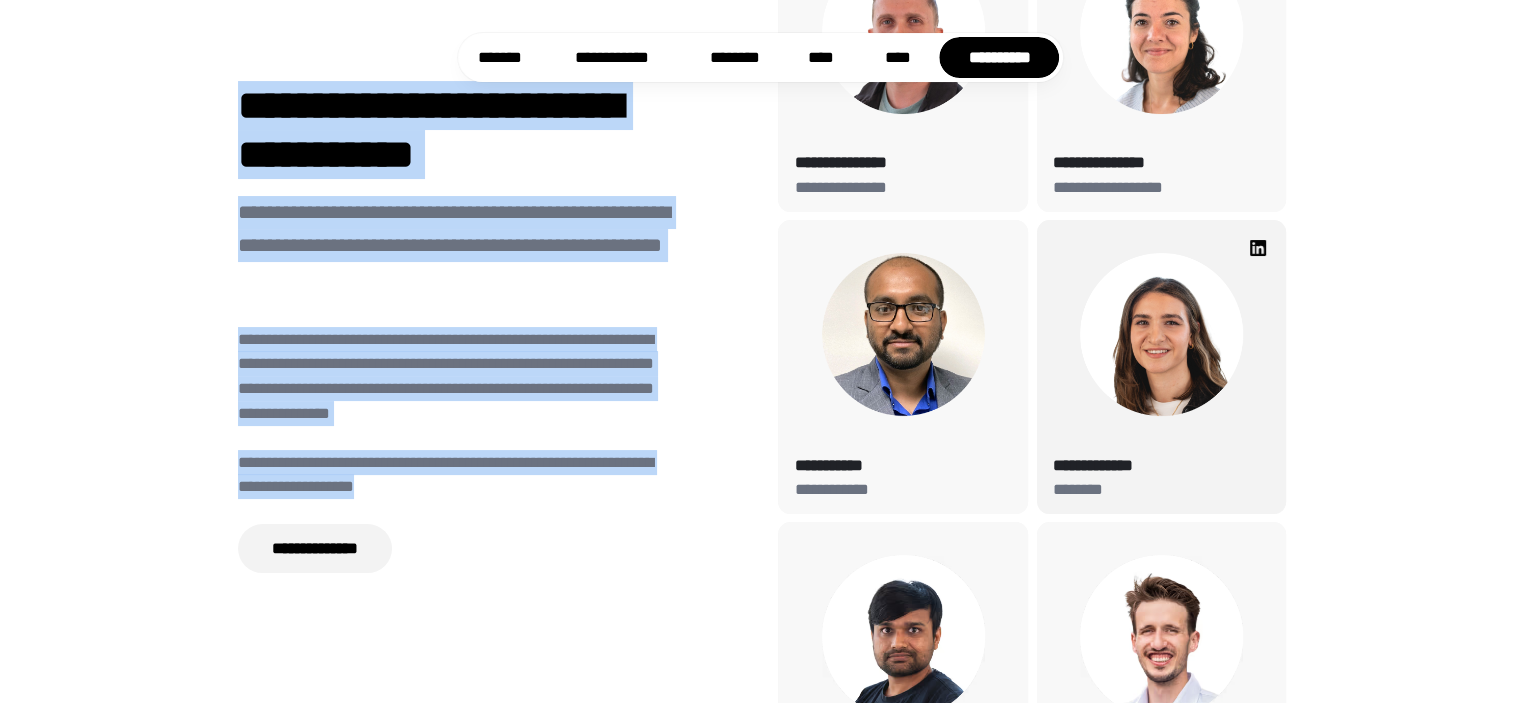 scroll, scrollTop: 7800, scrollLeft: 0, axis: vertical 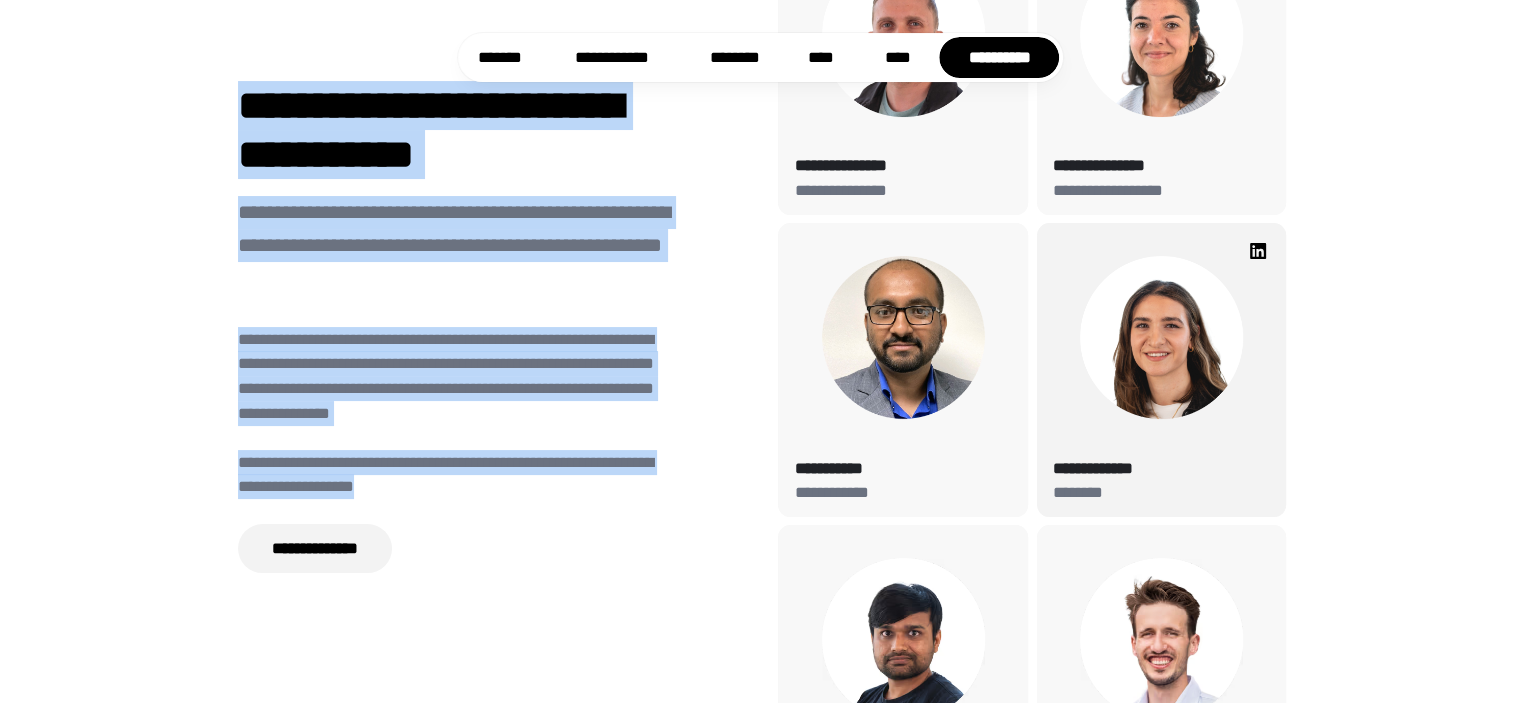 click at bounding box center [1161, 337] 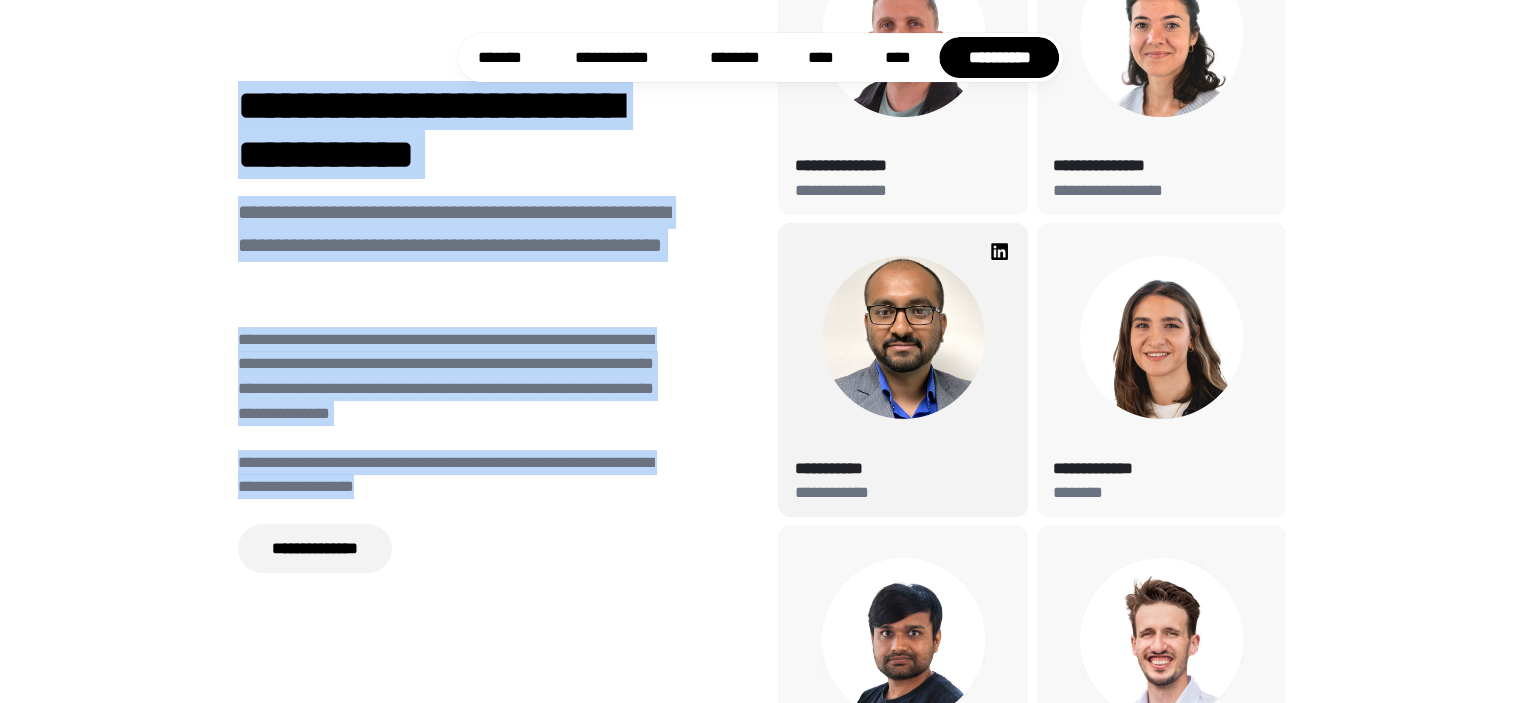 click at bounding box center (903, 337) 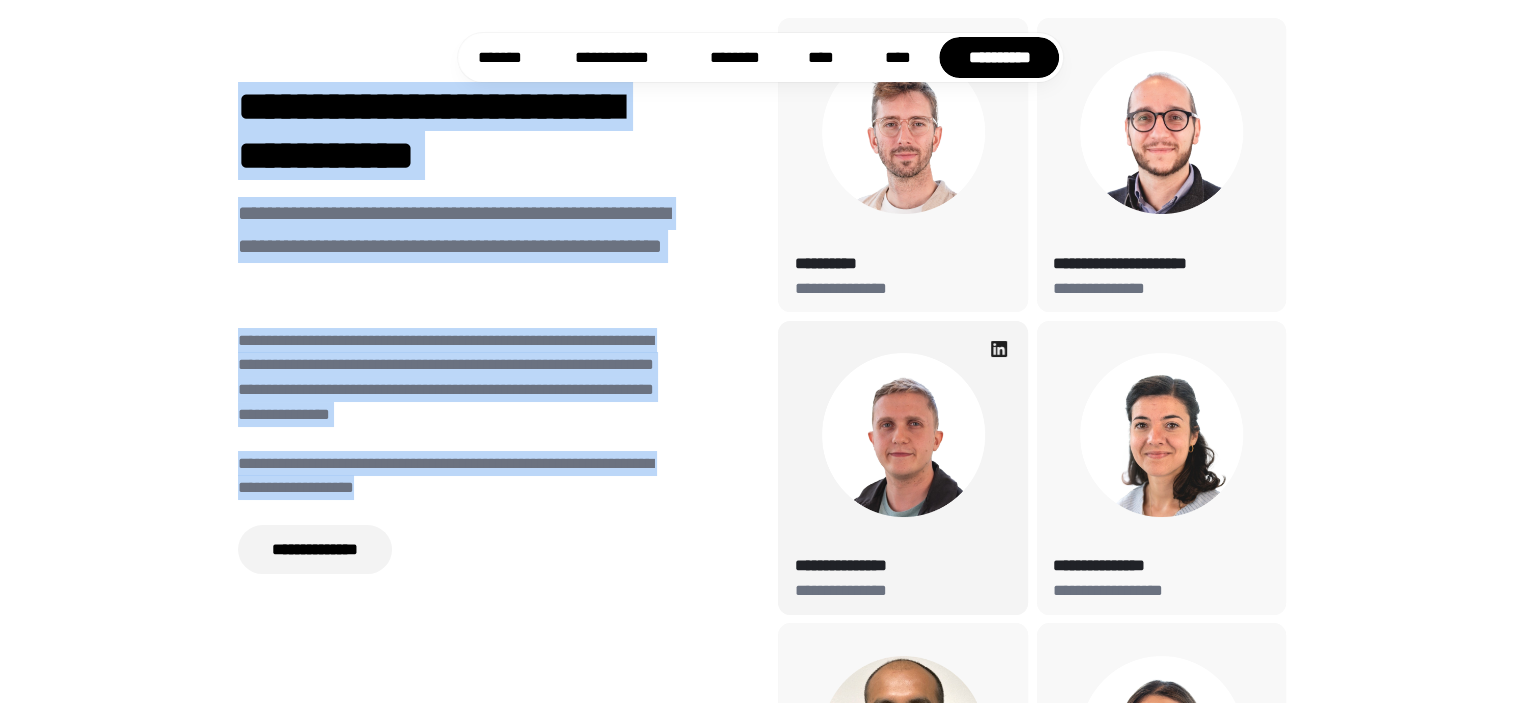 scroll, scrollTop: 7800, scrollLeft: 0, axis: vertical 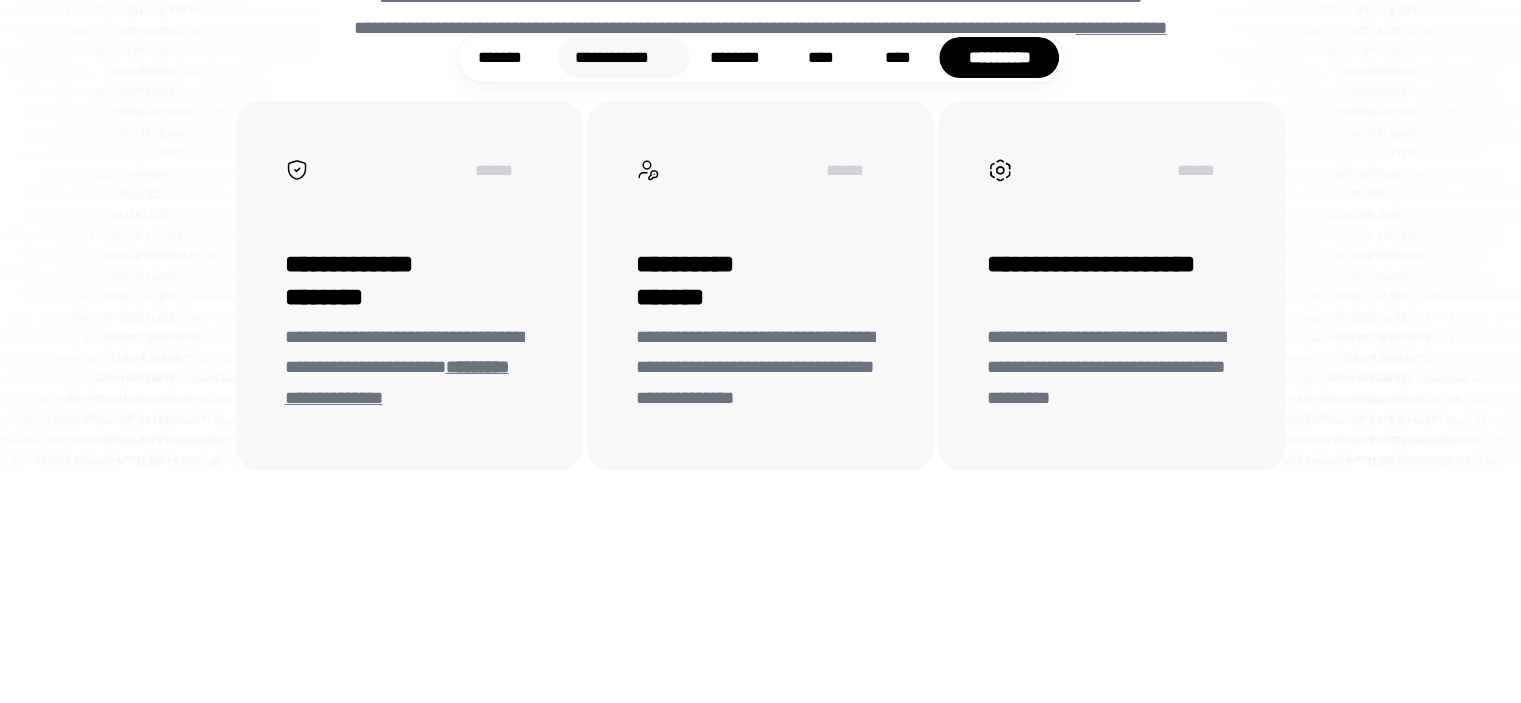click on "**********" at bounding box center (623, 57) 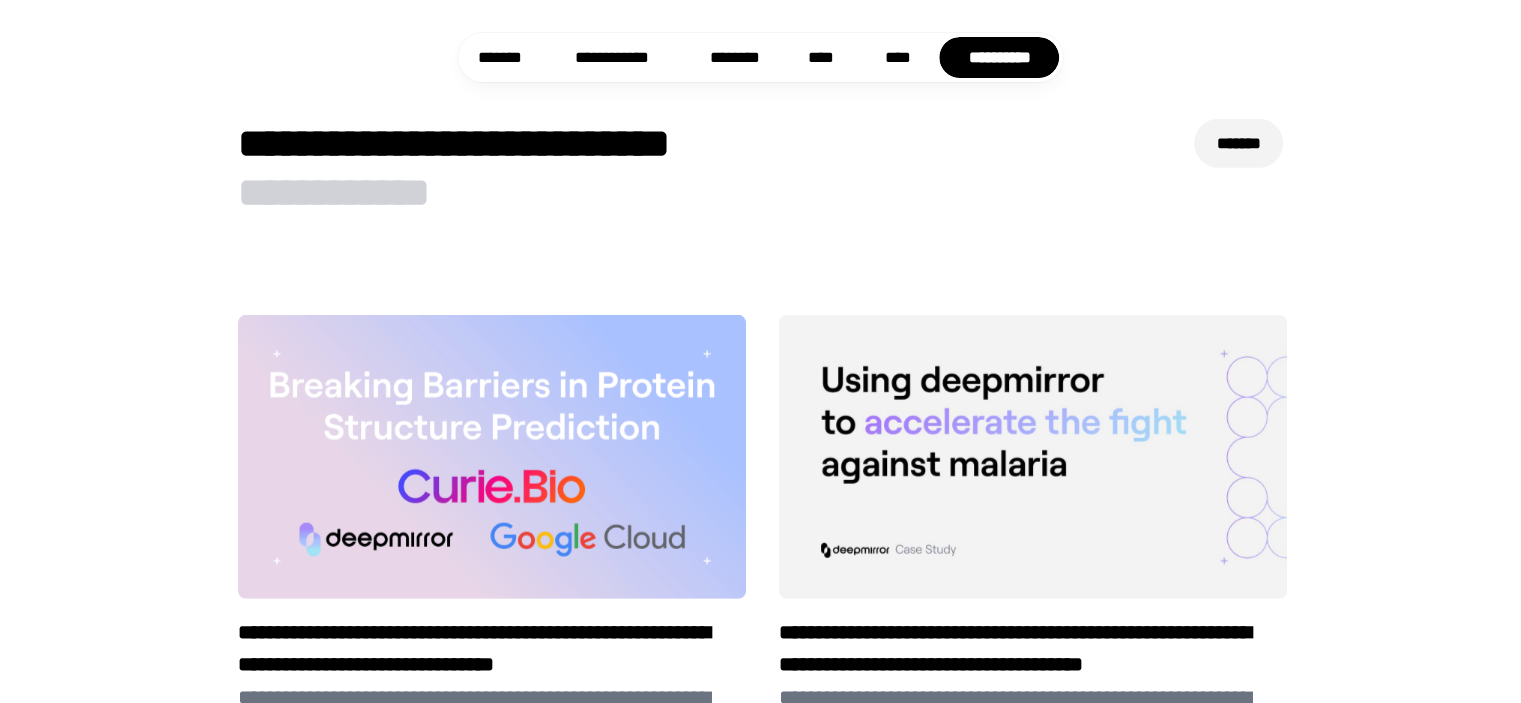 scroll, scrollTop: 5611, scrollLeft: 0, axis: vertical 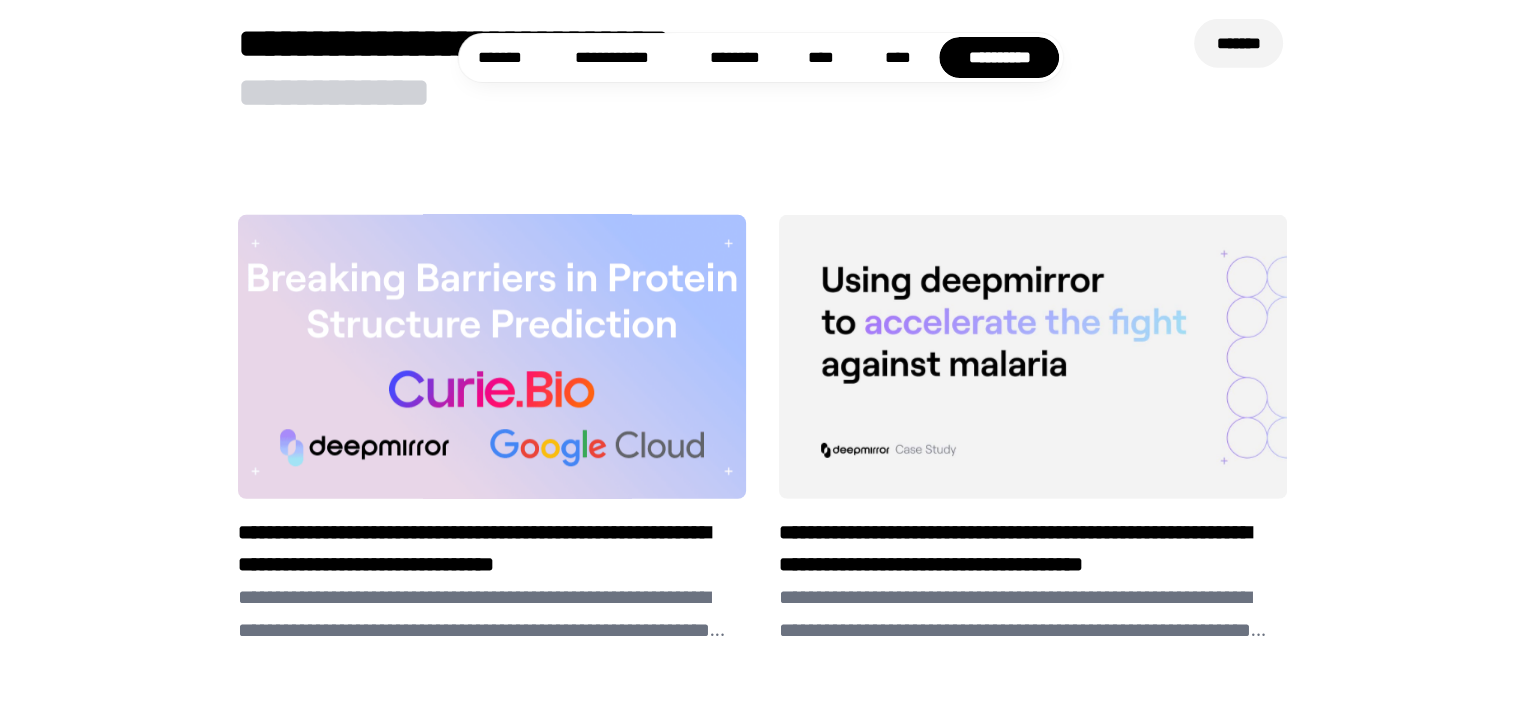 click at bounding box center (491, 357) 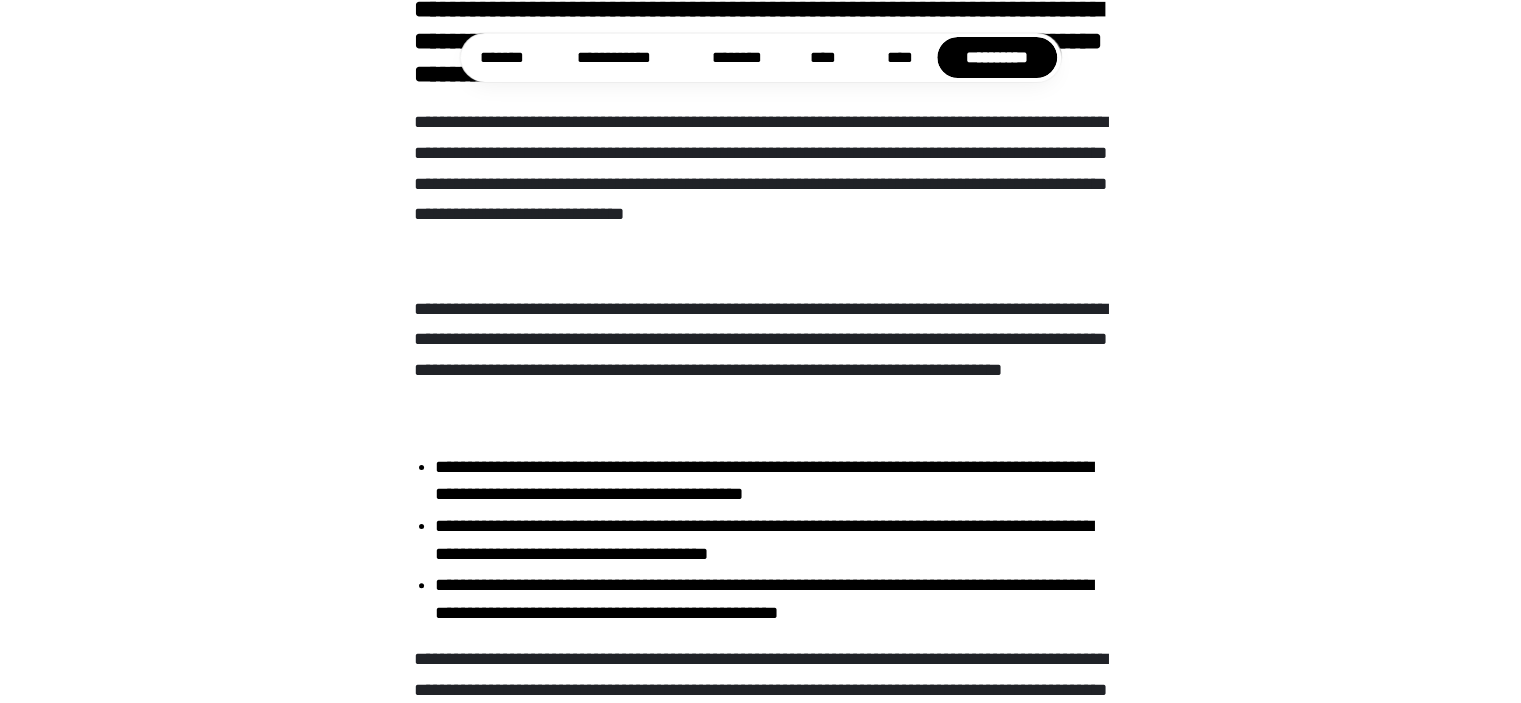 scroll, scrollTop: 0, scrollLeft: 0, axis: both 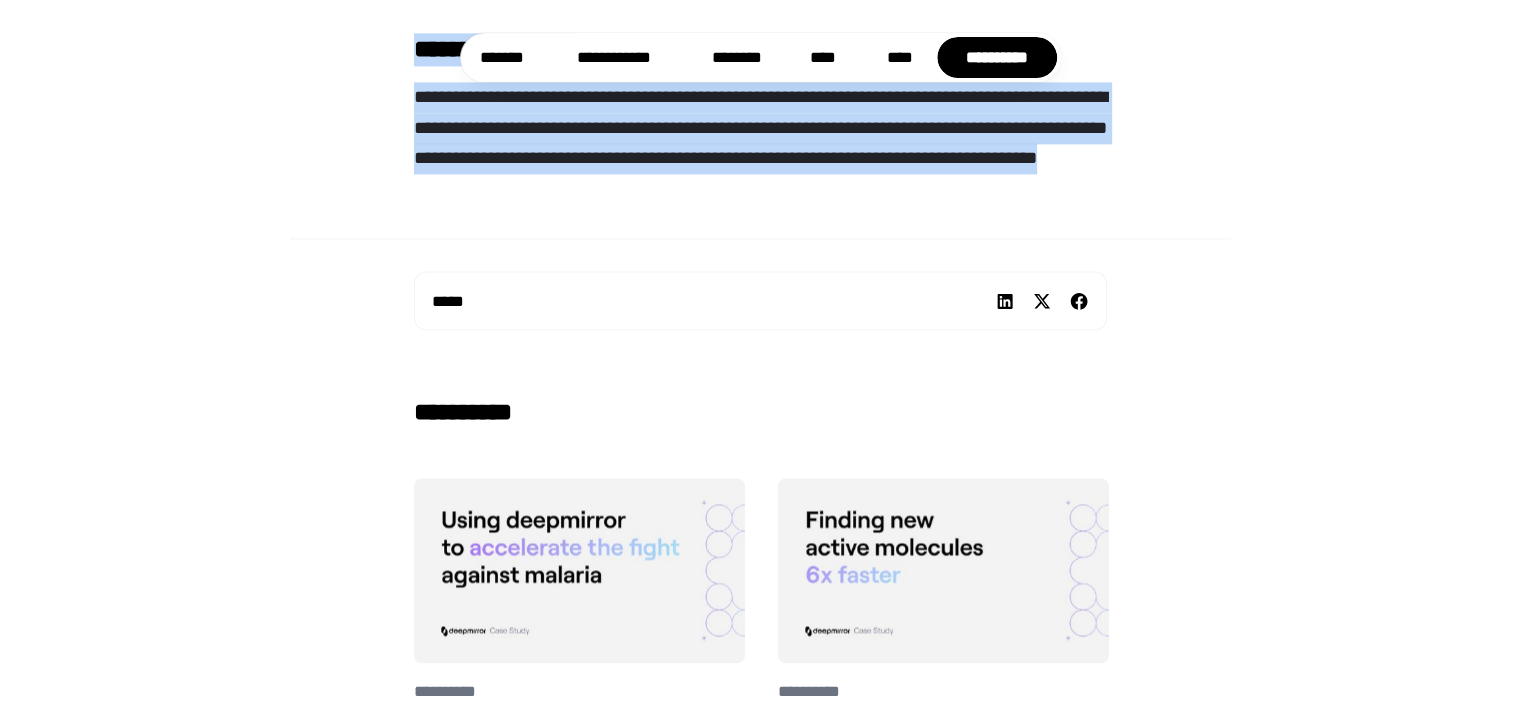 drag, startPoint x: 419, startPoint y: 232, endPoint x: 893, endPoint y: 246, distance: 474.2067 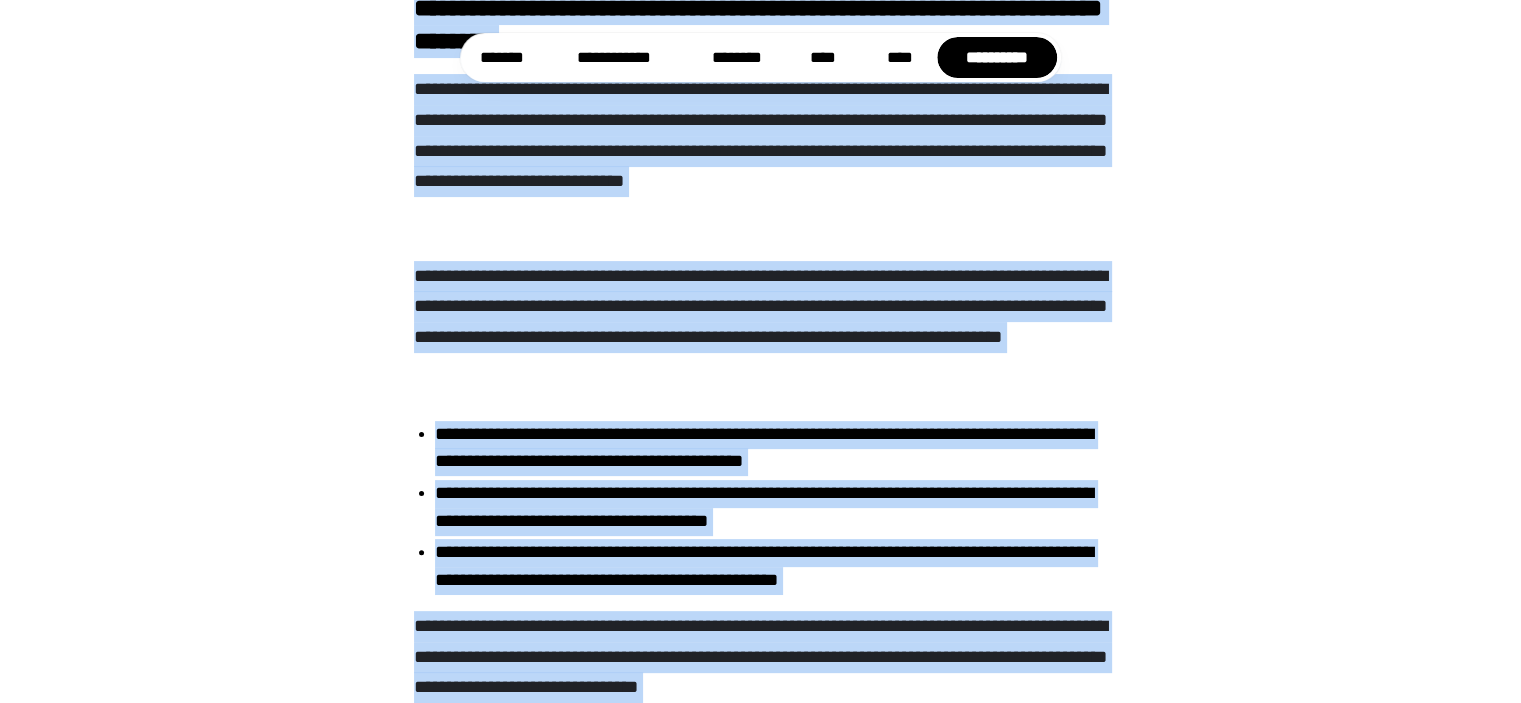 scroll, scrollTop: 256, scrollLeft: 0, axis: vertical 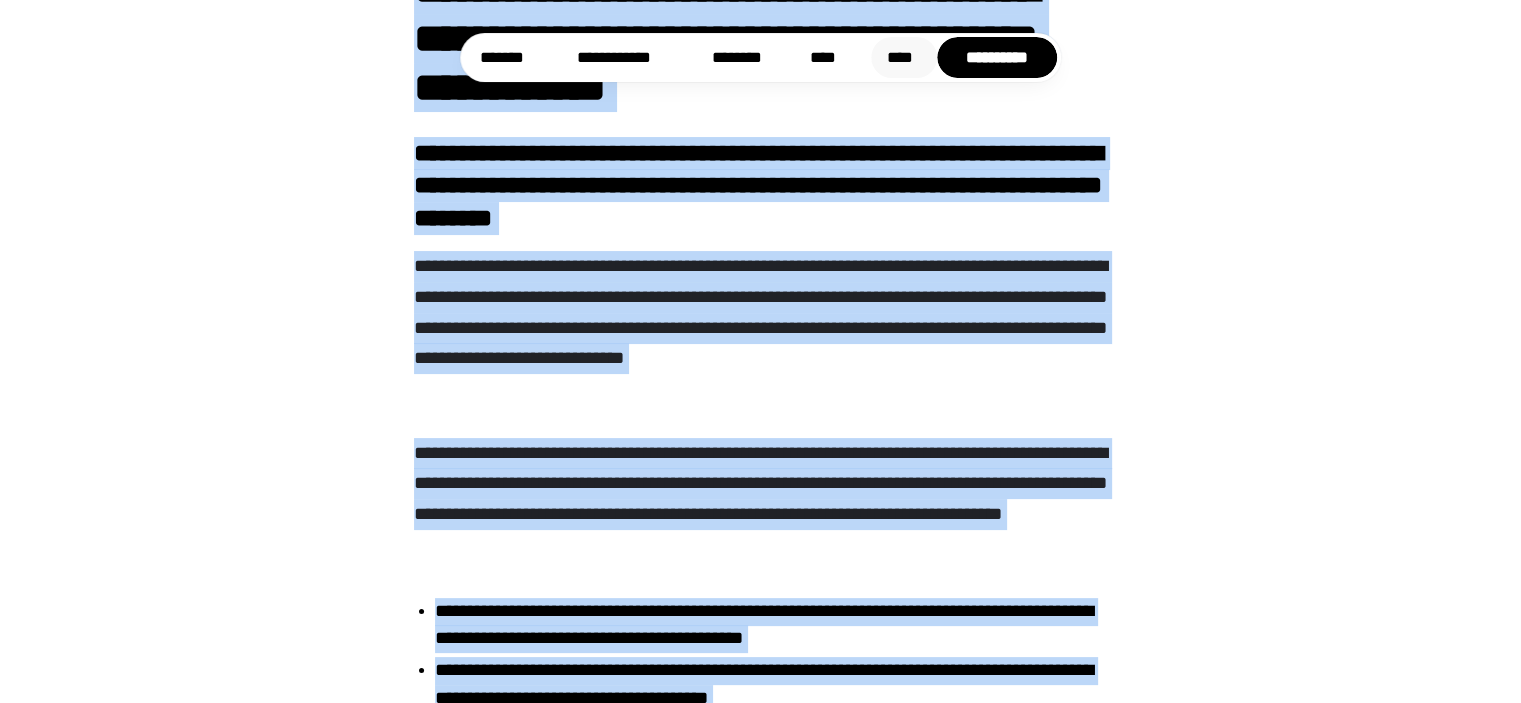 click on "****" at bounding box center (904, 57) 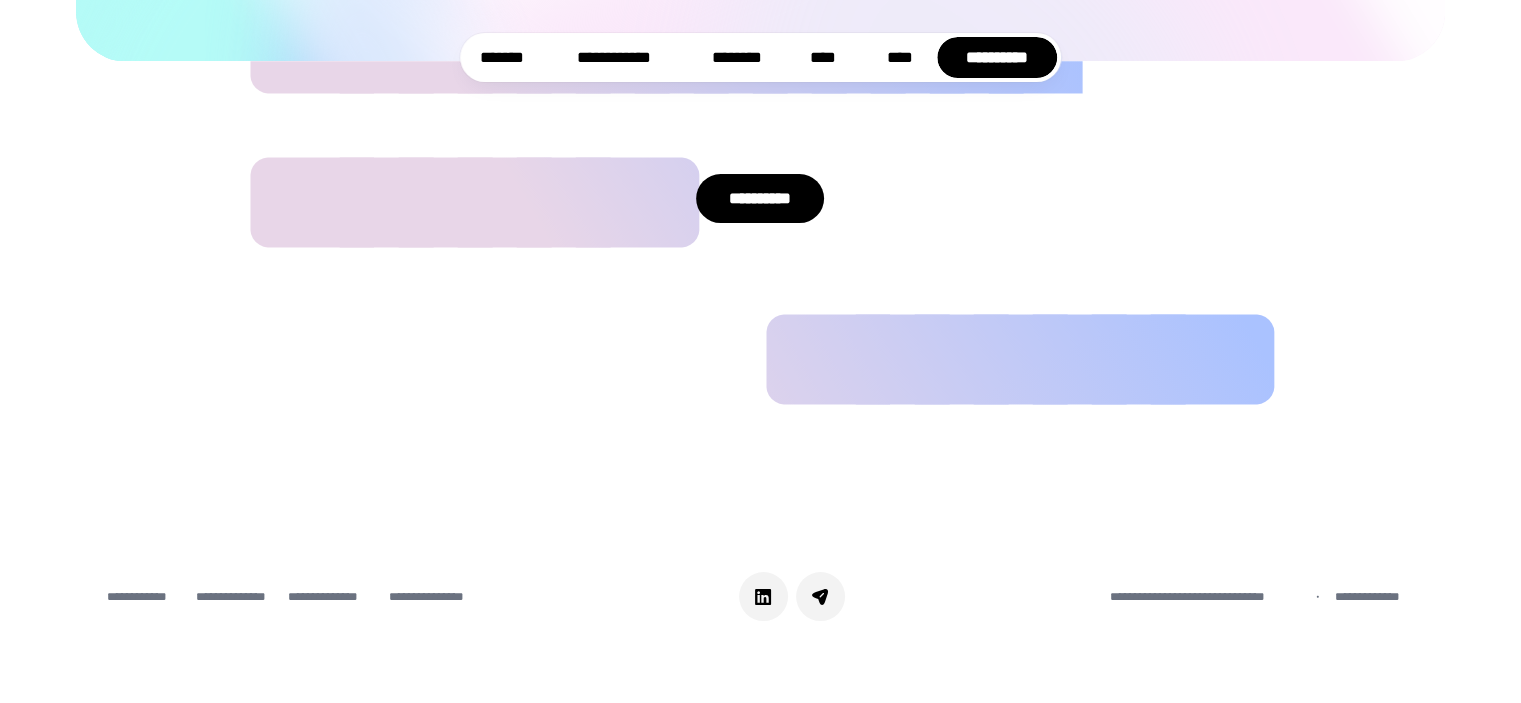 scroll, scrollTop: 2790, scrollLeft: 0, axis: vertical 